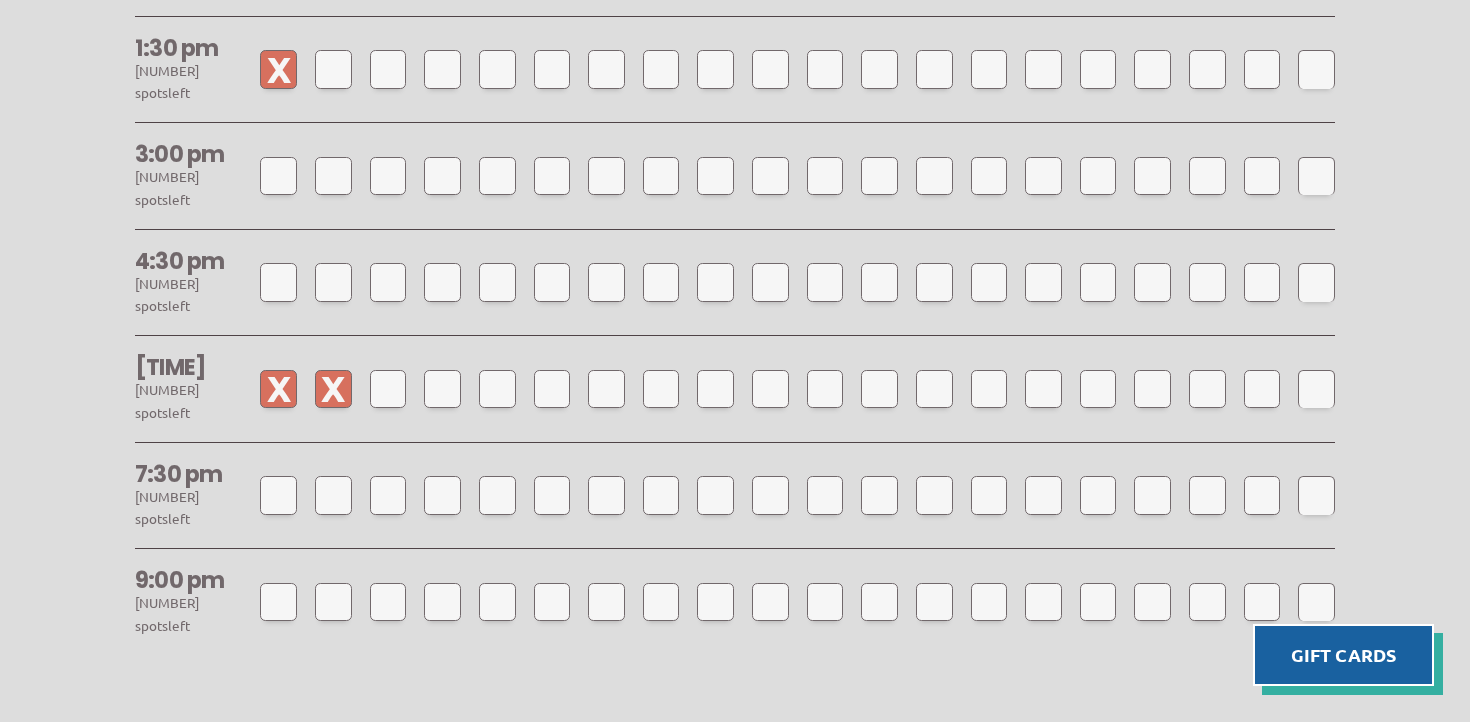 scroll, scrollTop: 2002, scrollLeft: 0, axis: vertical 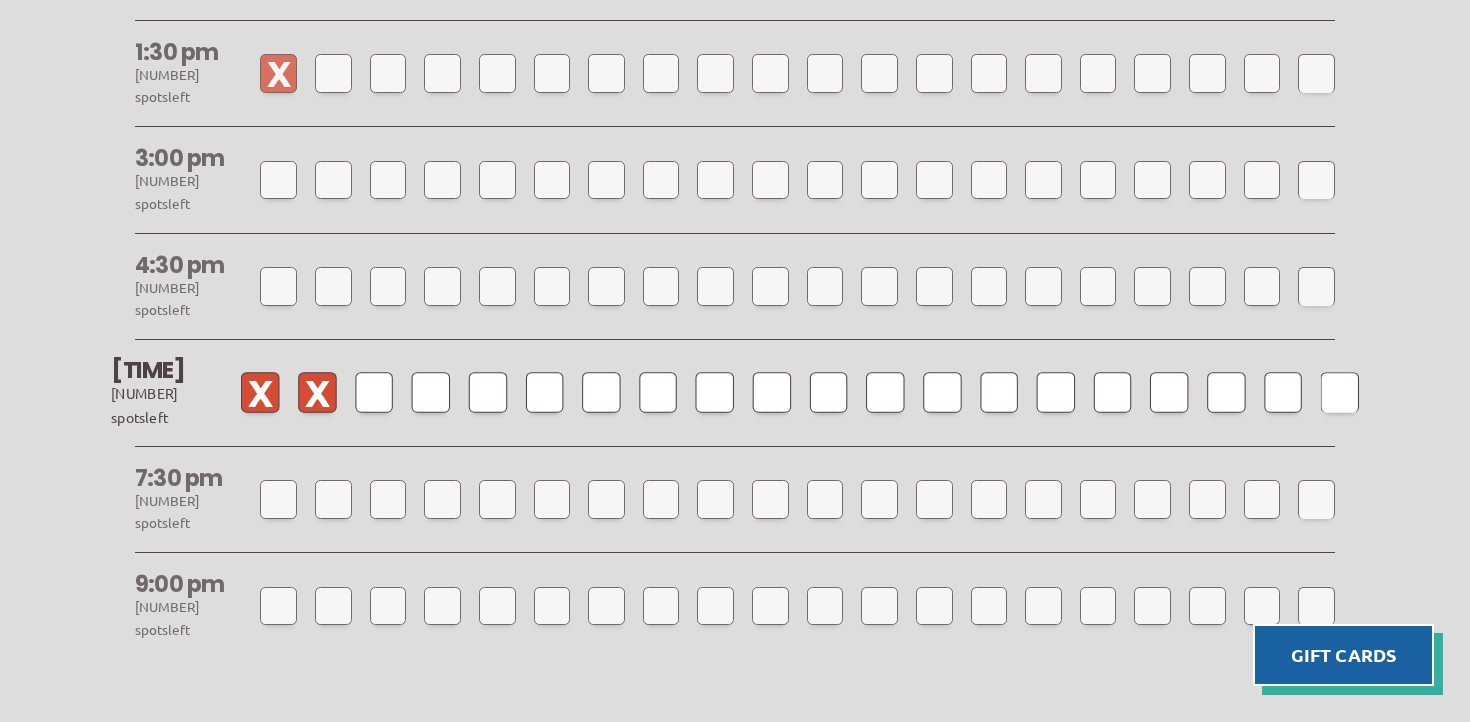 click at bounding box center [374, 393] 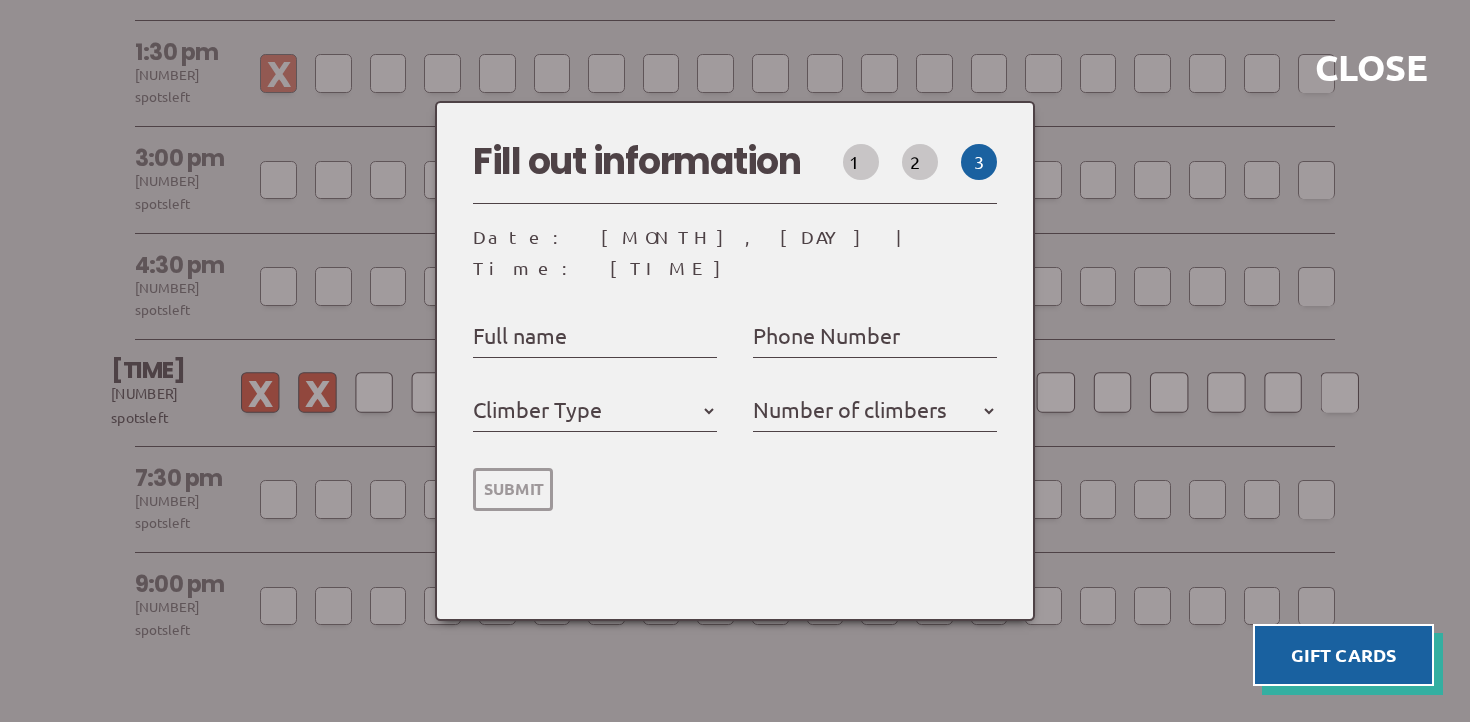 select 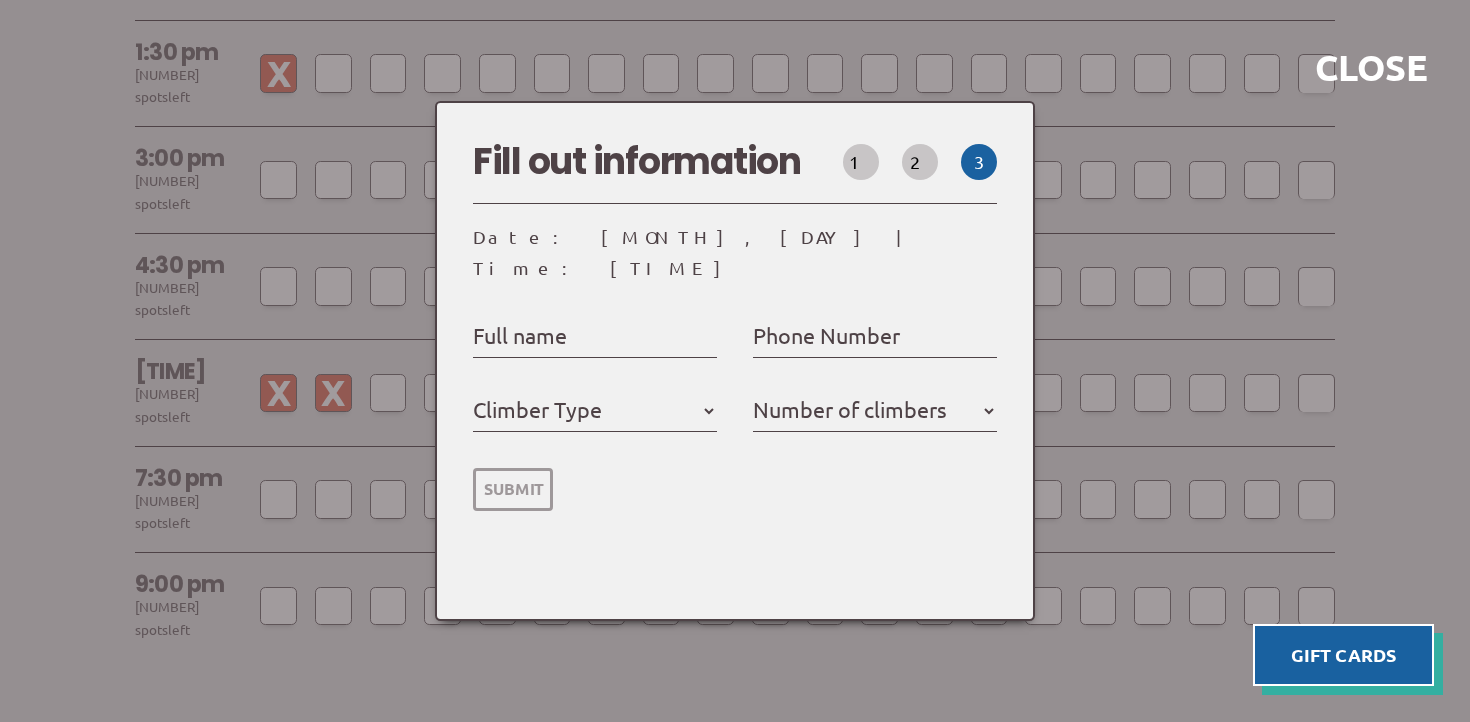 click on "Full name" at bounding box center [520, 335] 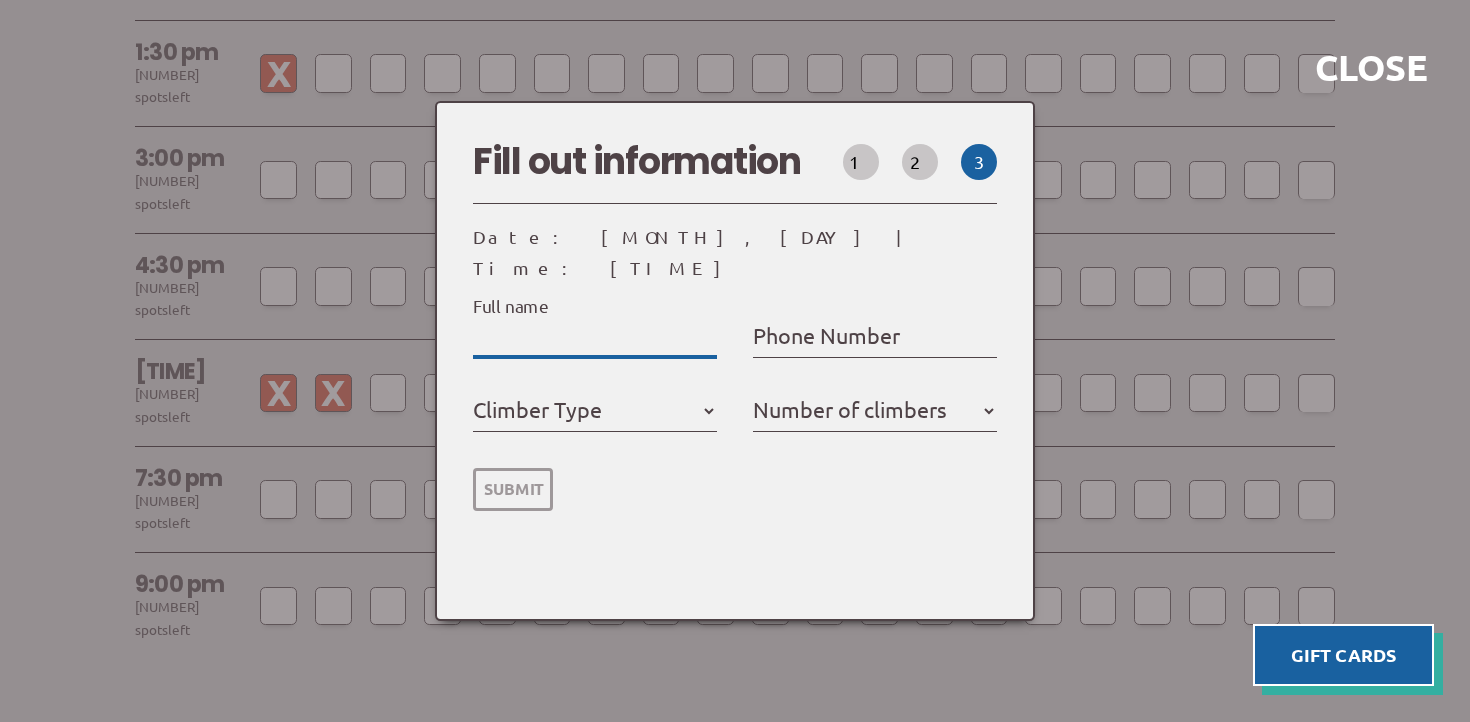 click on "Full name" at bounding box center [595, 337] 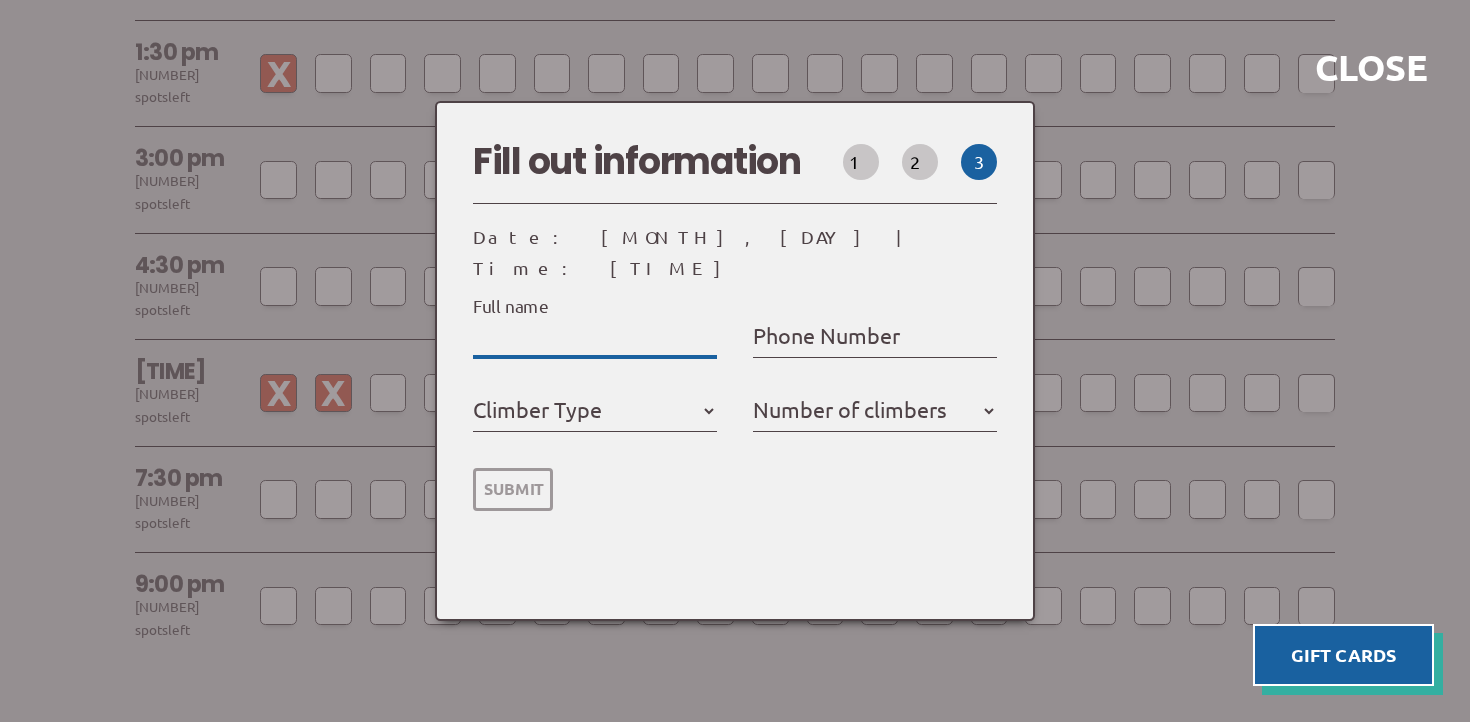type on "A" 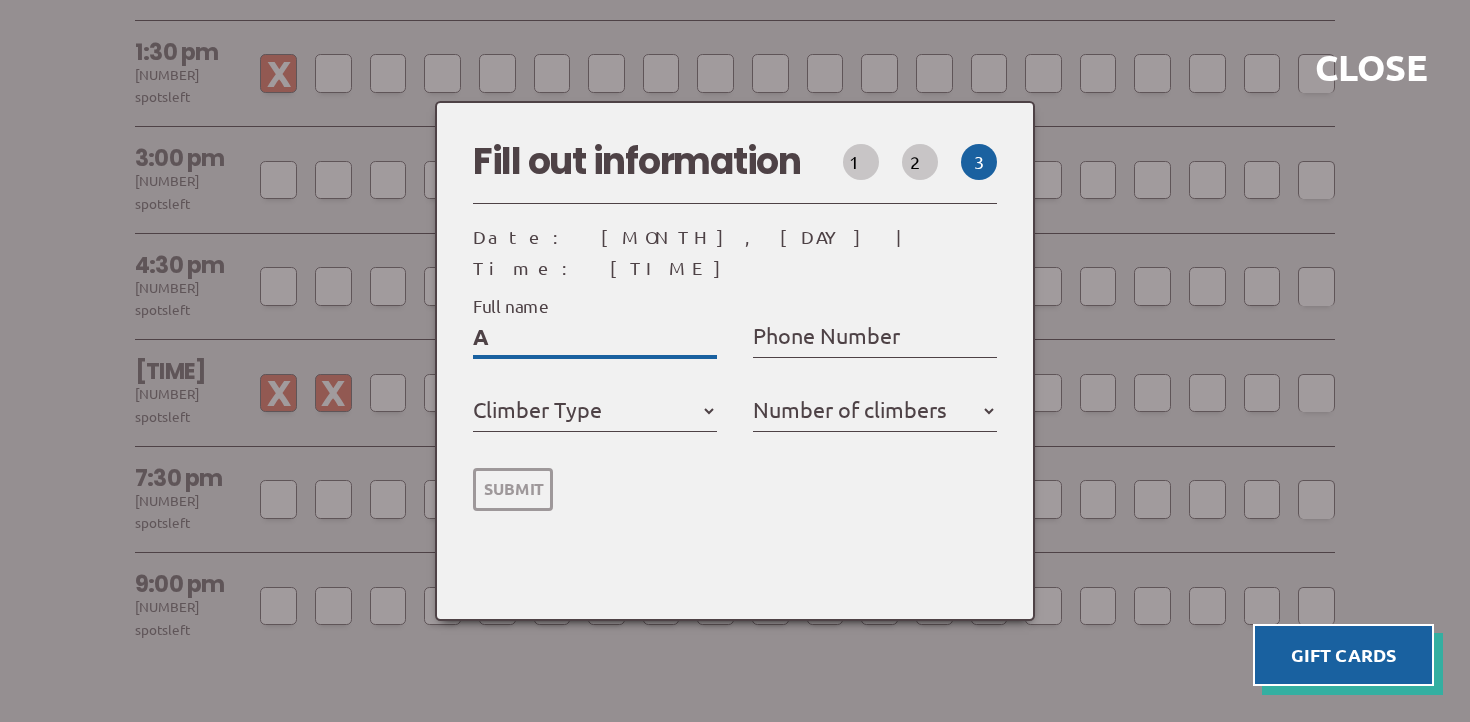 type on "AL" 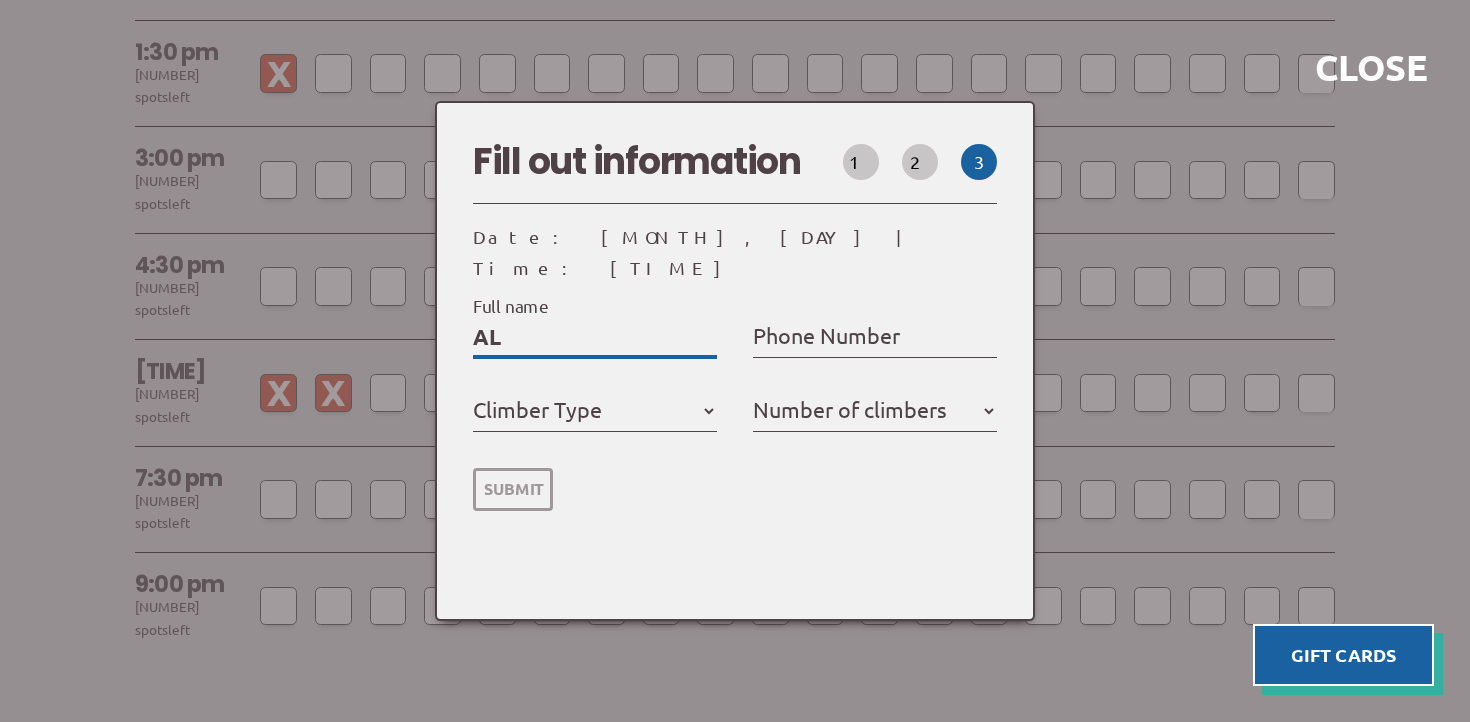 select 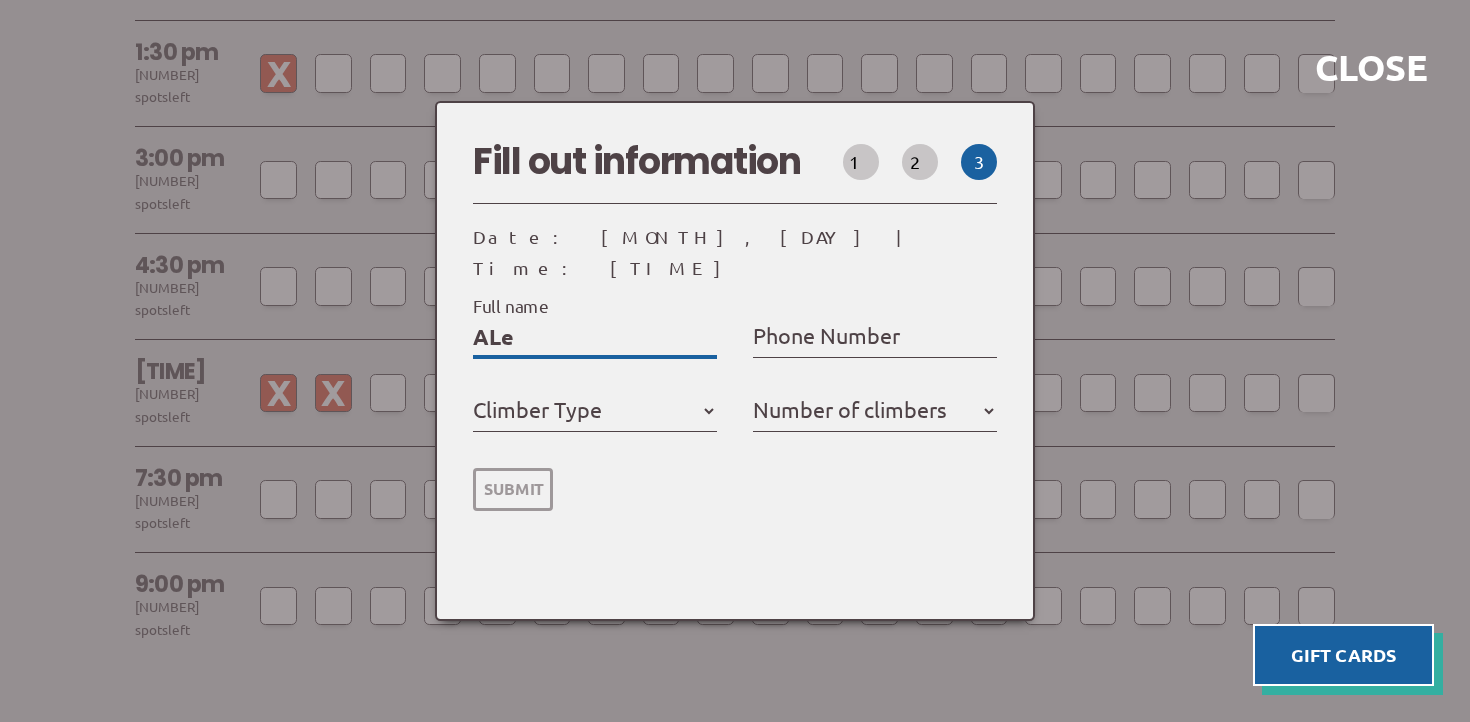type on "ALes" 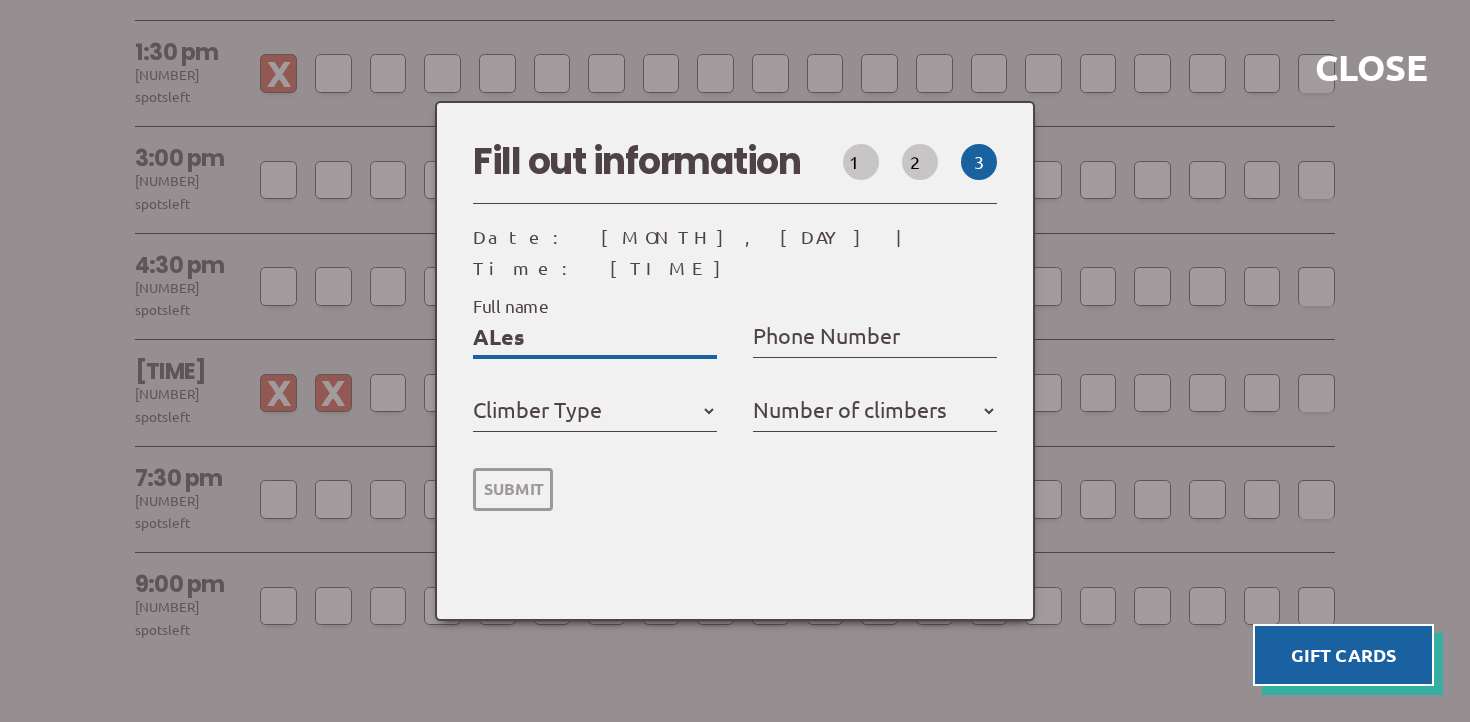 type on "ALess" 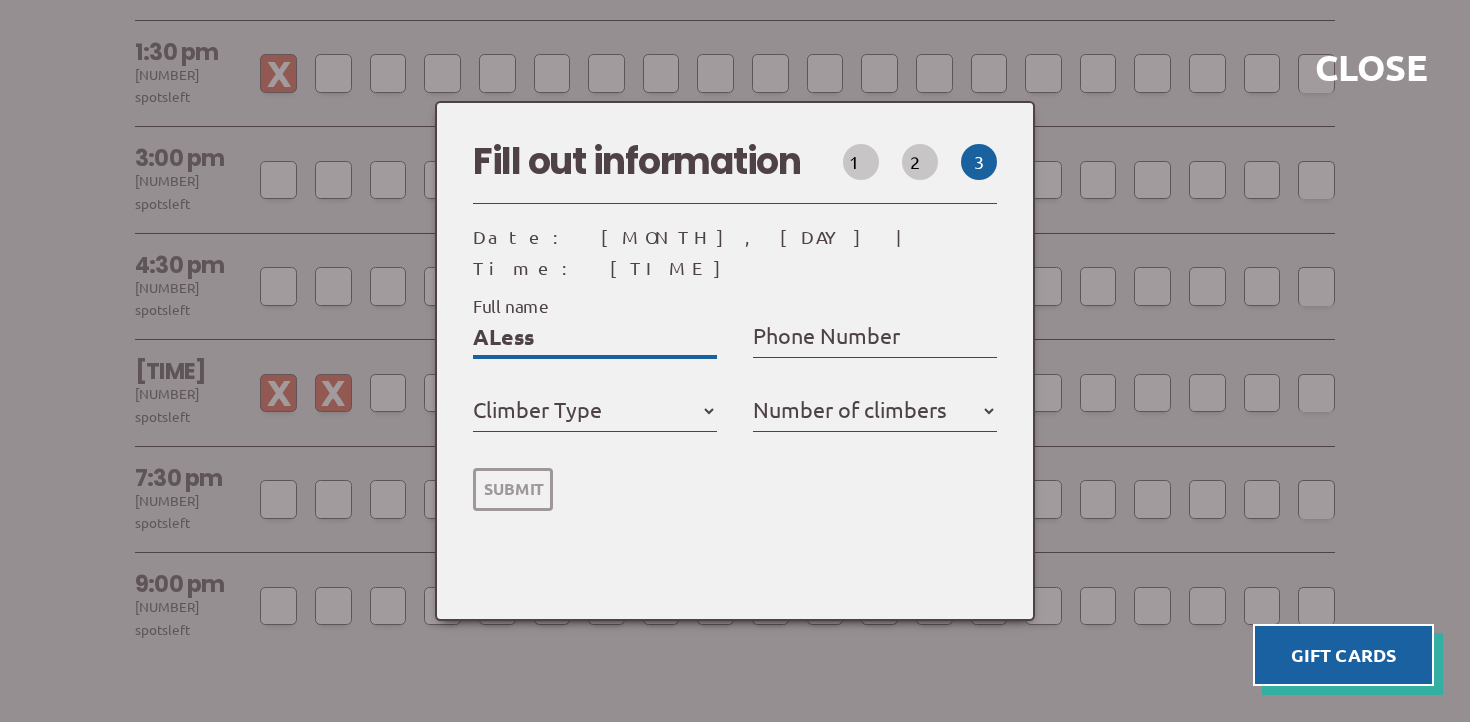 type on "[FIRST]" 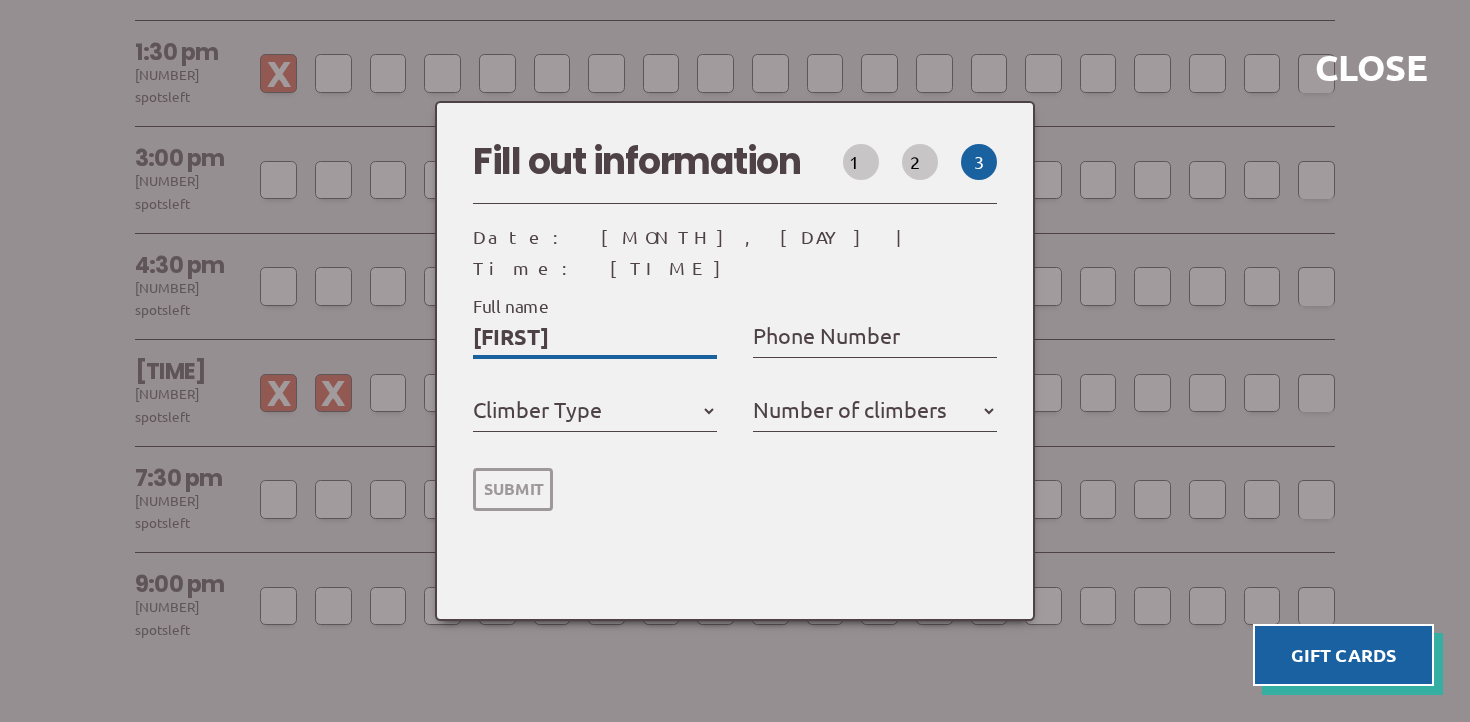 type on "ALess" 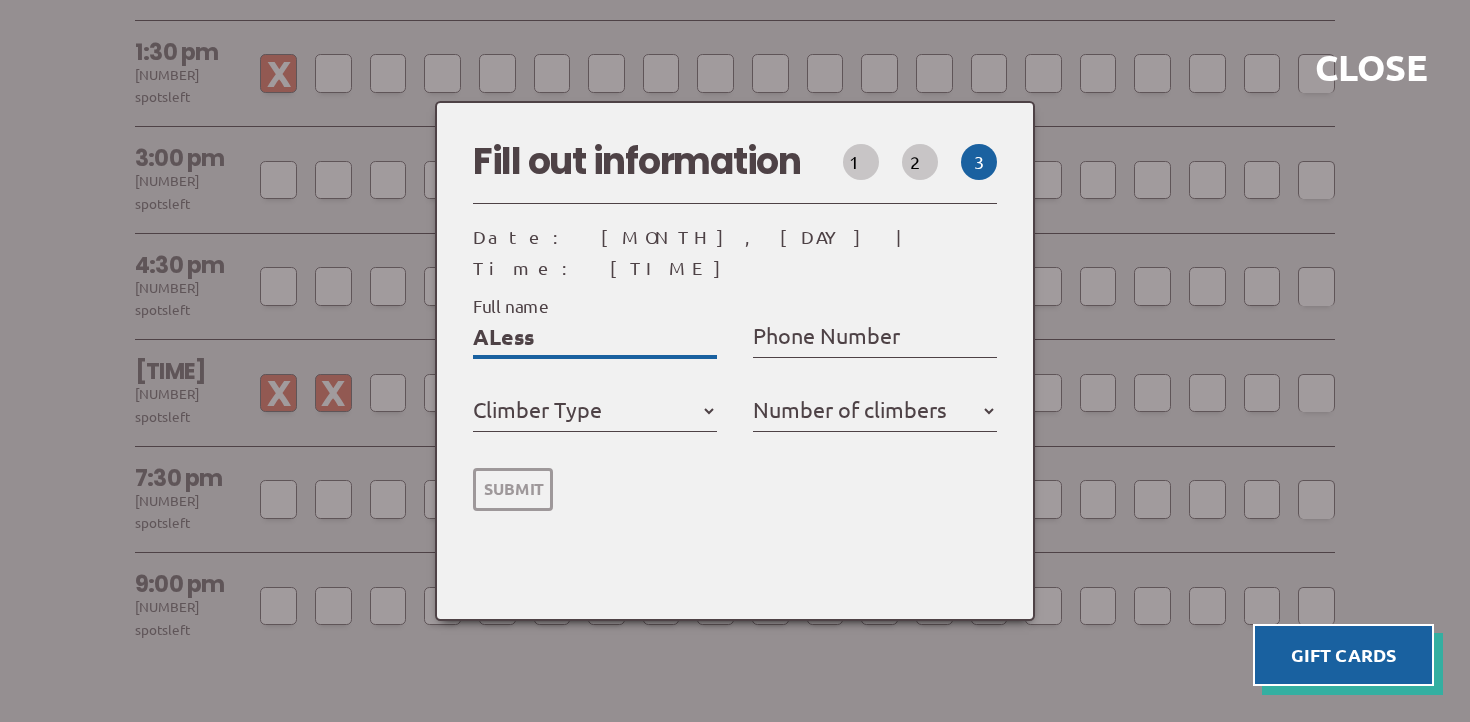 type on "ALes" 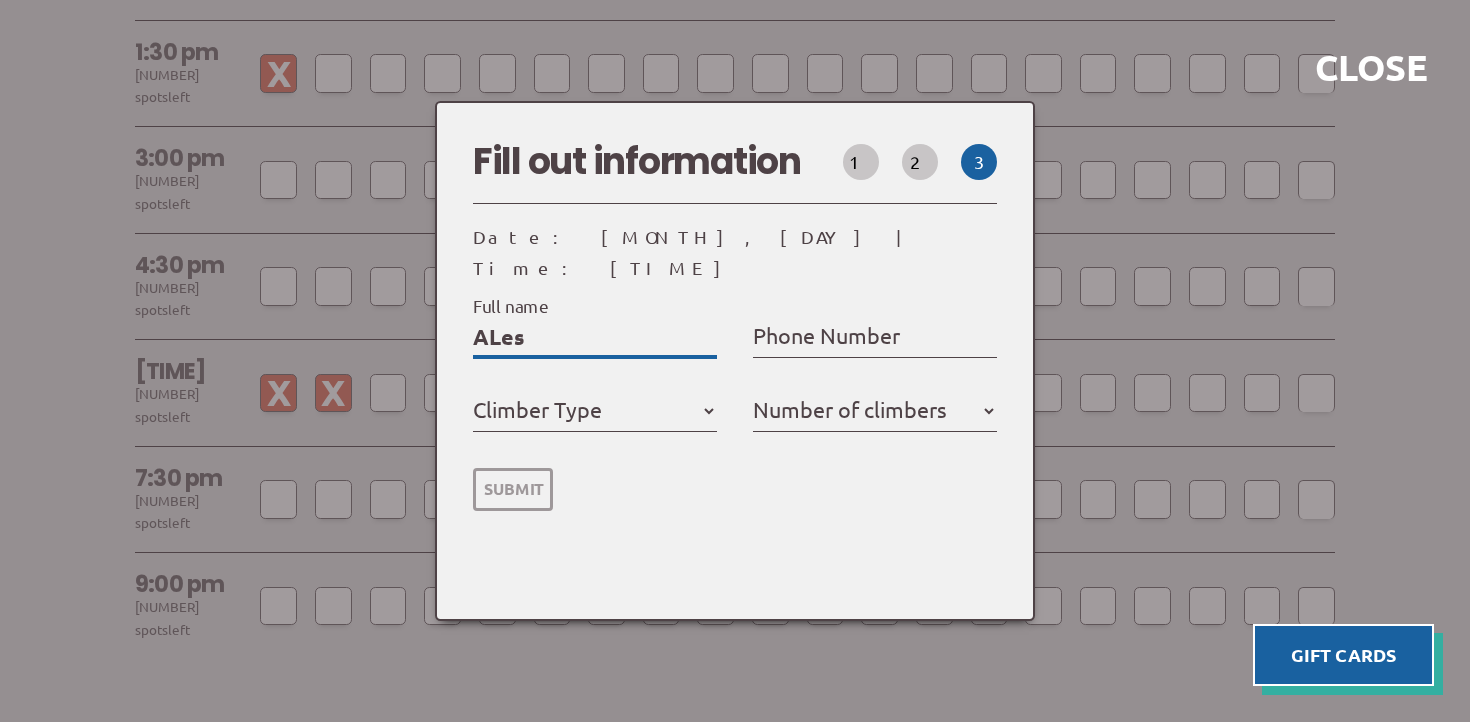 type on "ALe" 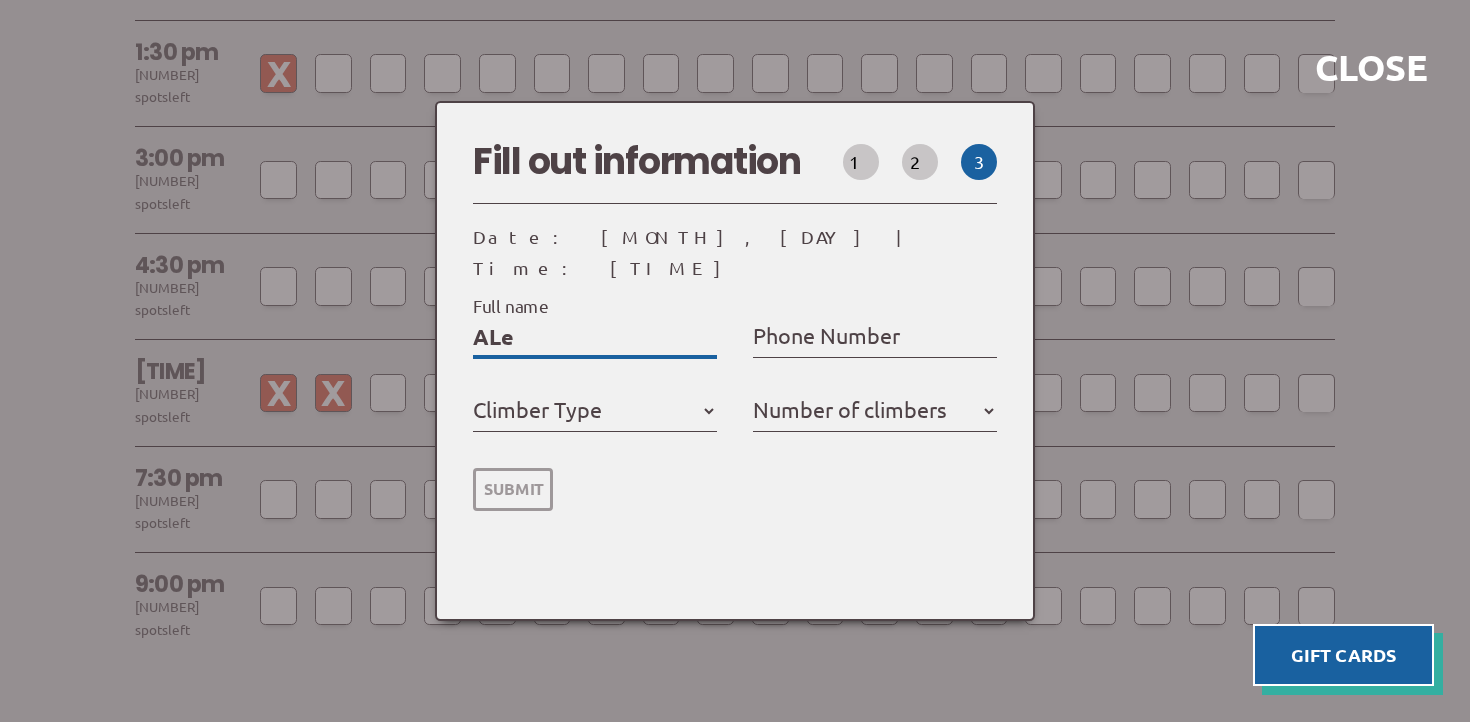 type on "AL" 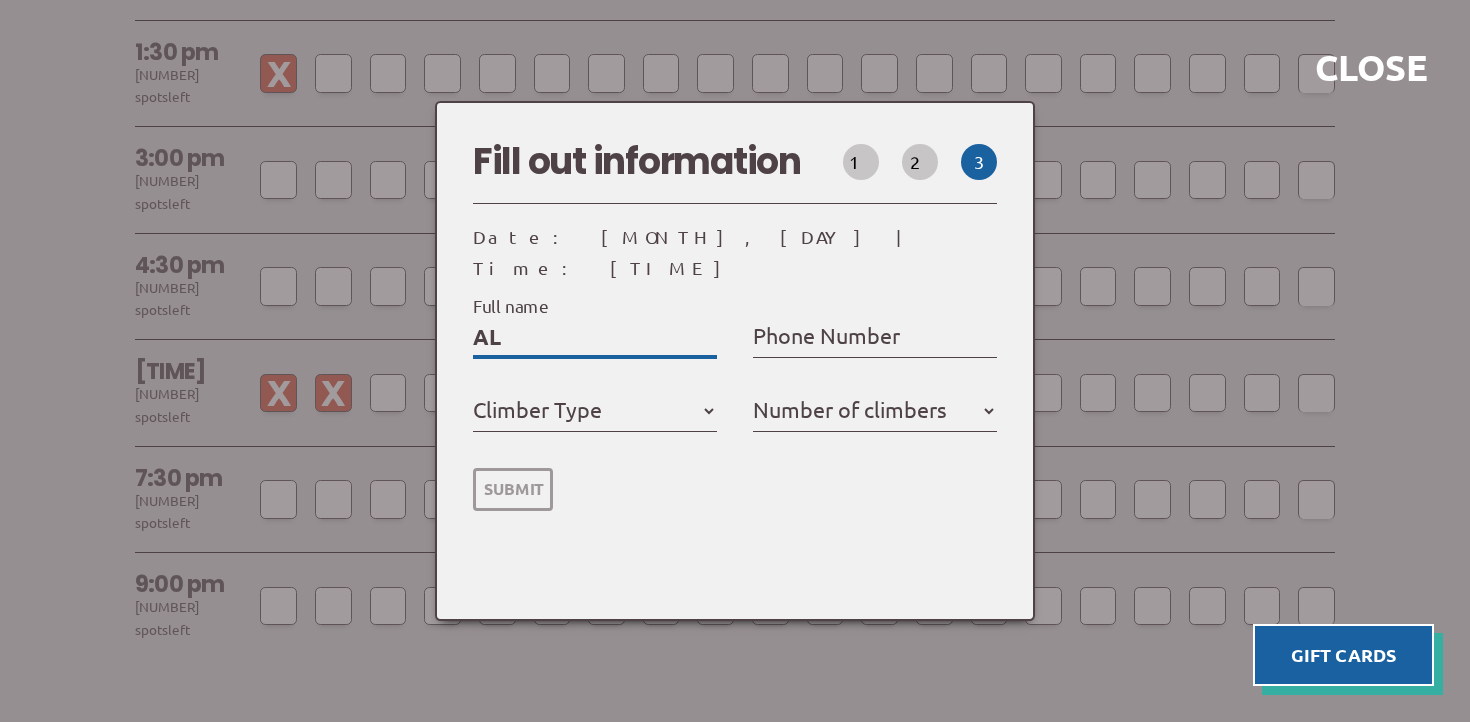 type on "A" 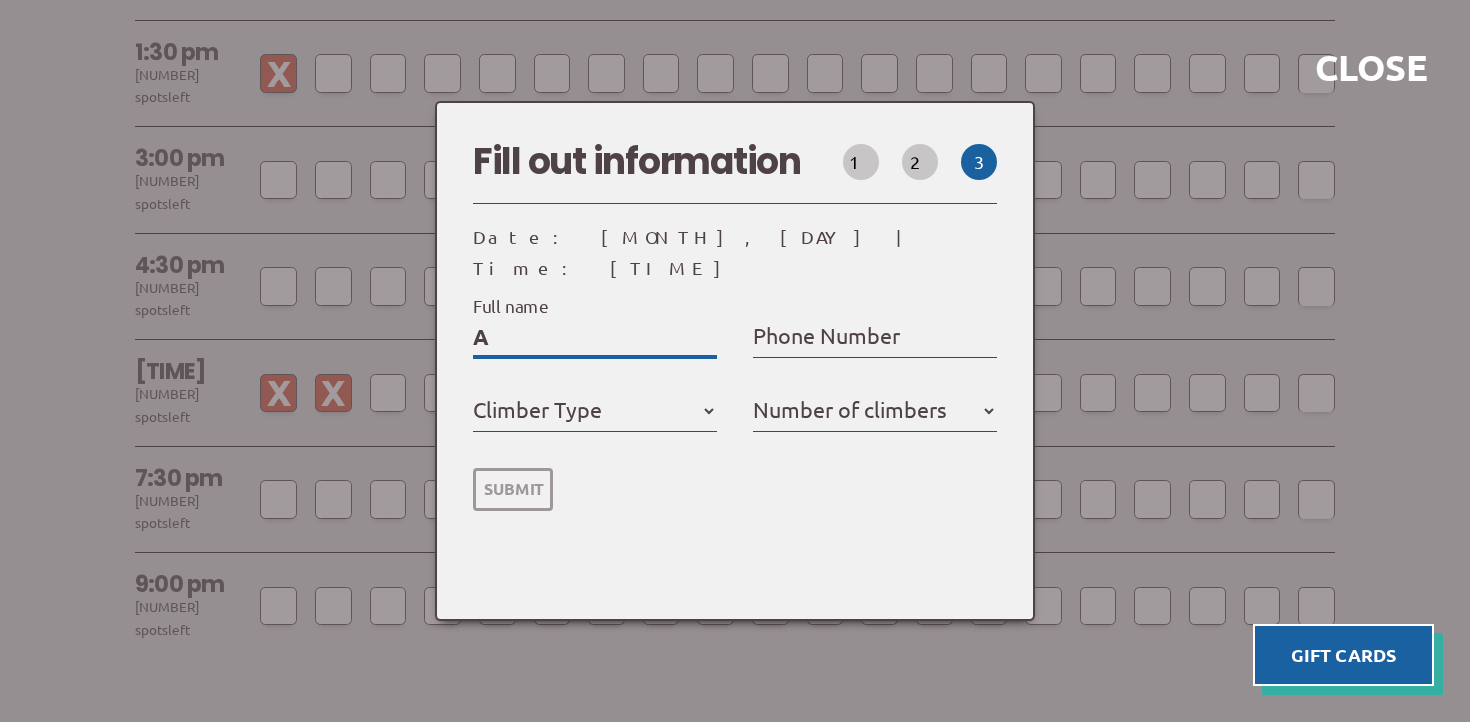 type on "Al" 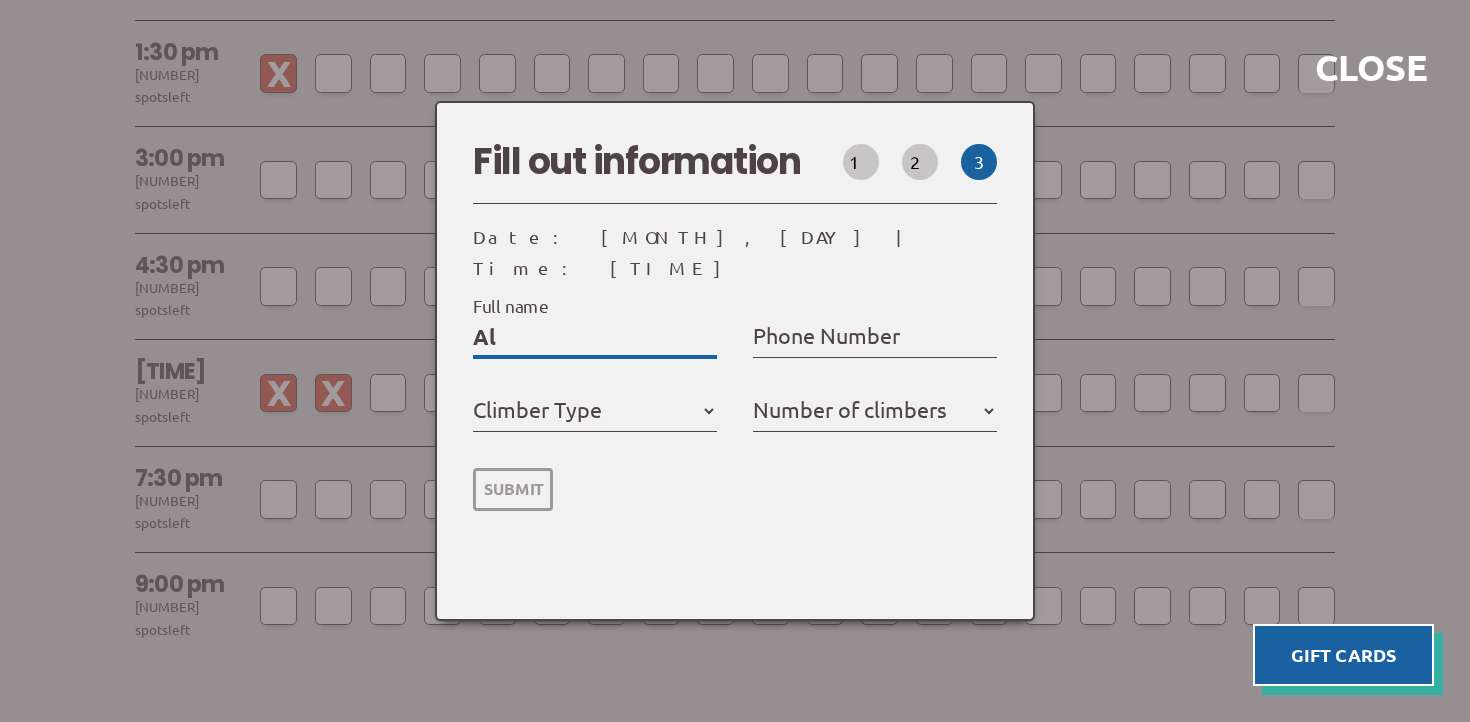 type on "Ale" 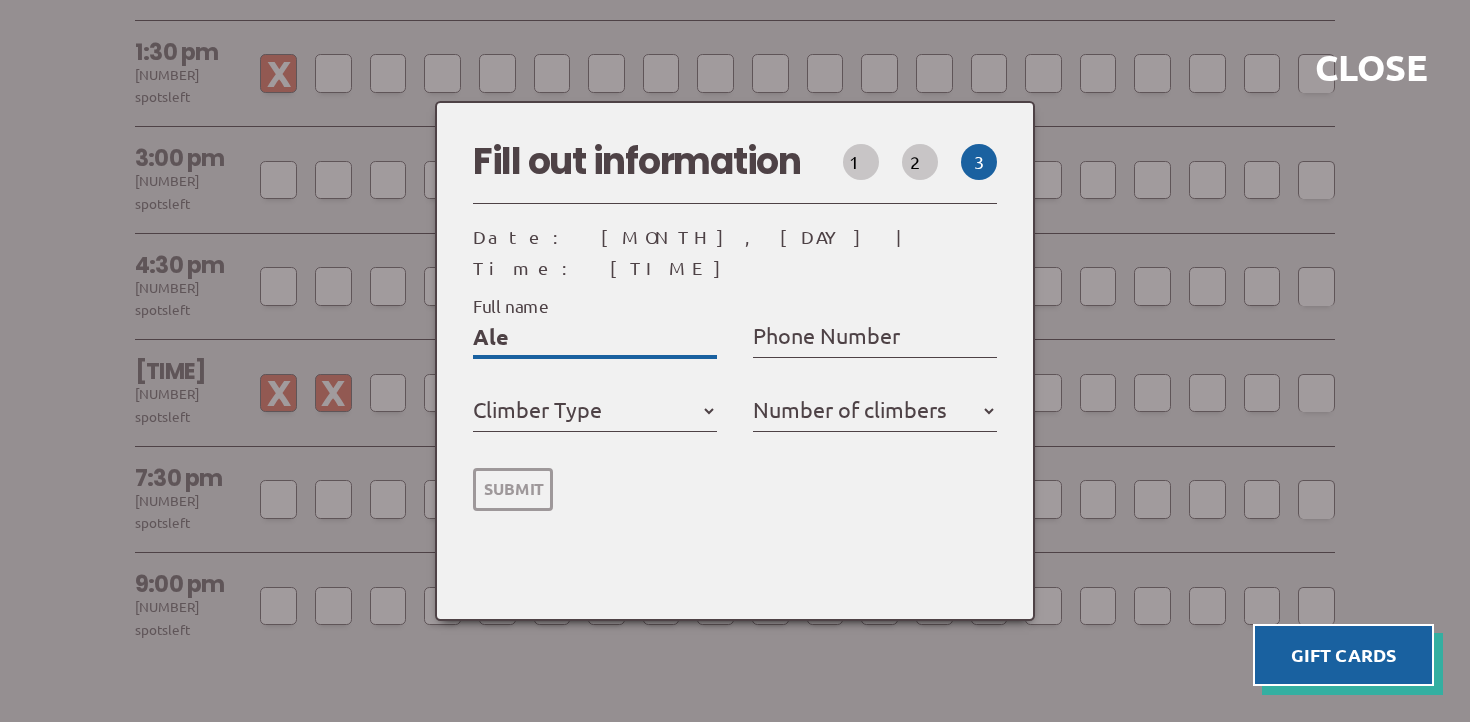type on "[FIRST]" 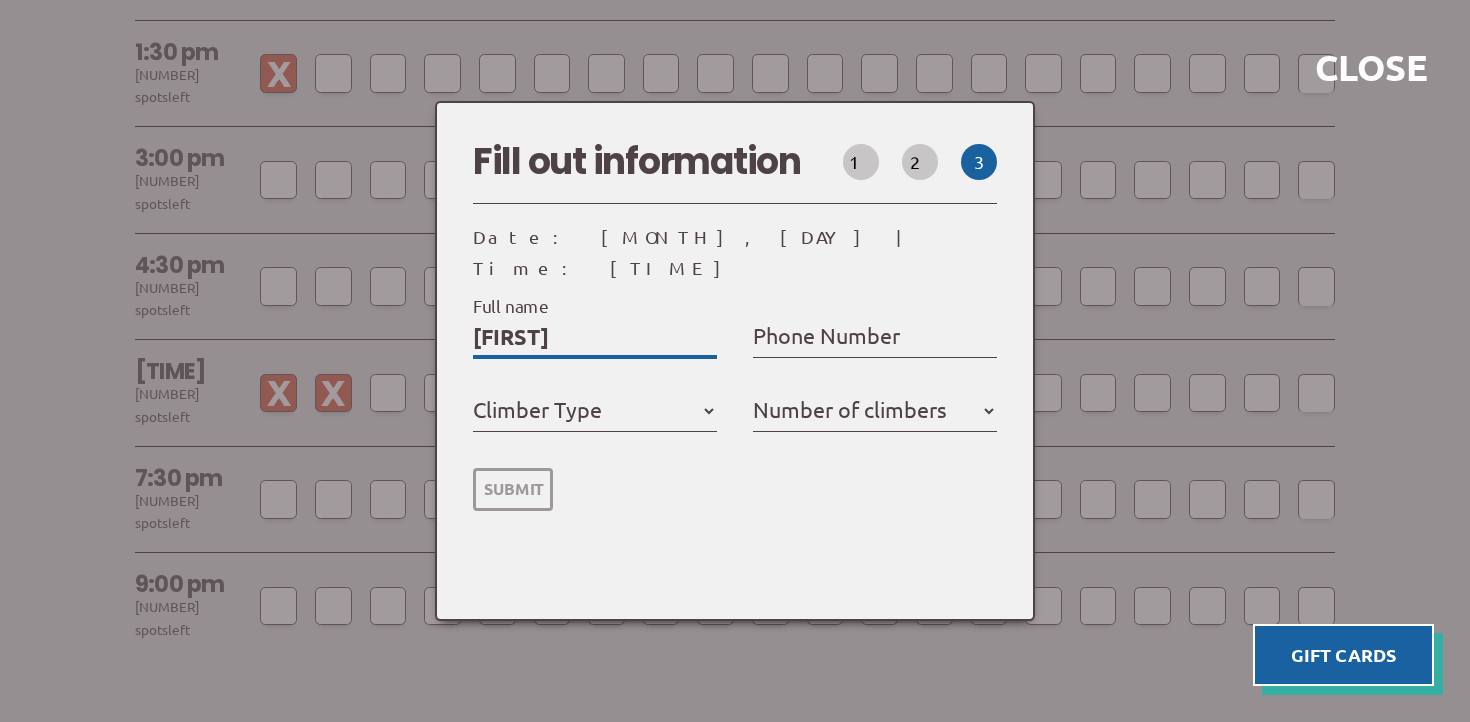 select 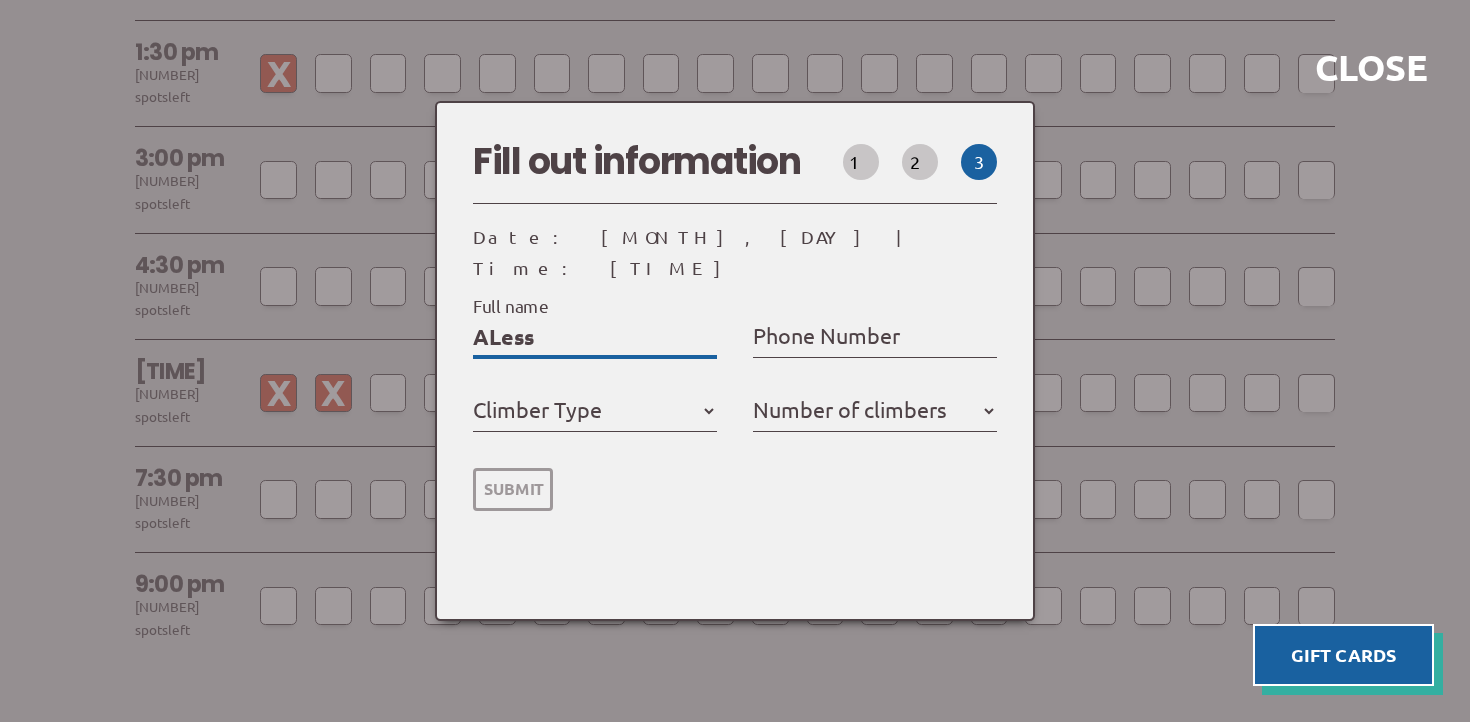 type on "[FIRST]" 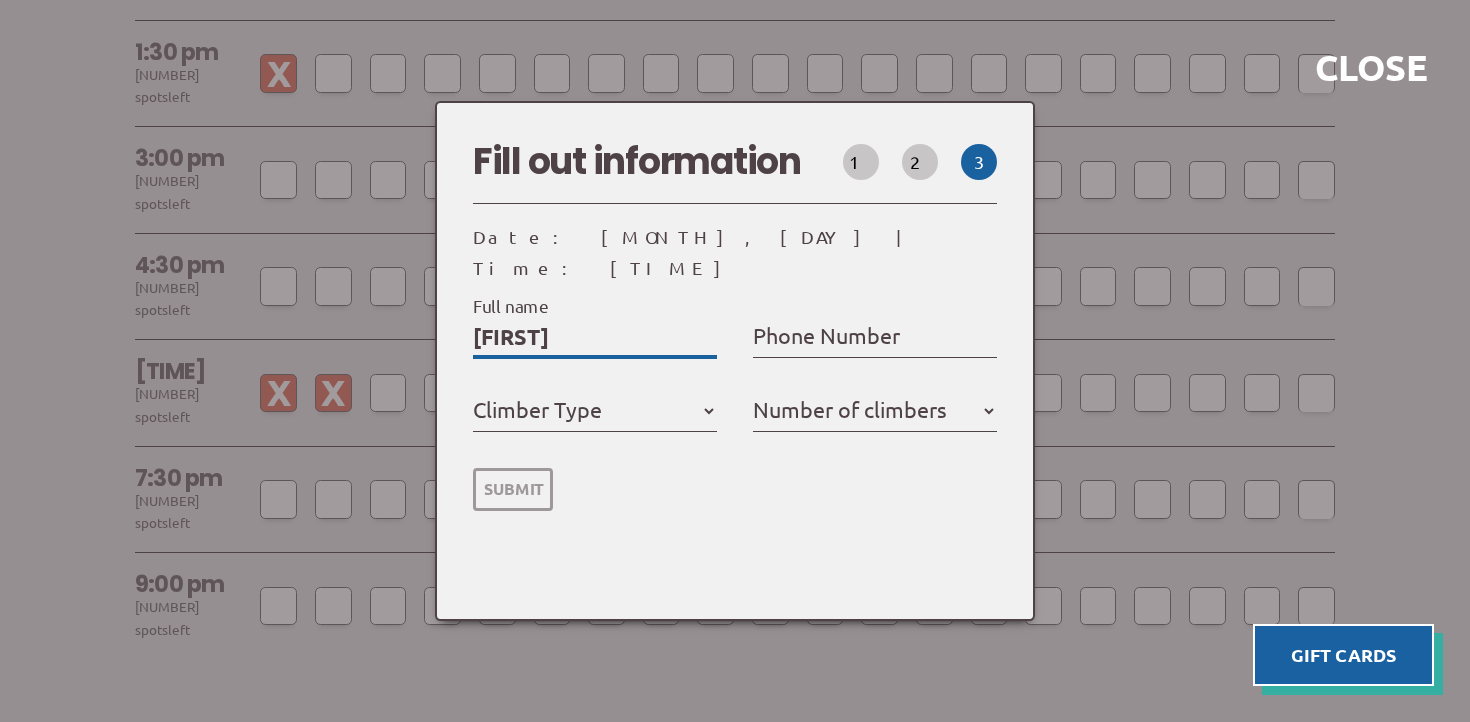 type on "[FIRST]" 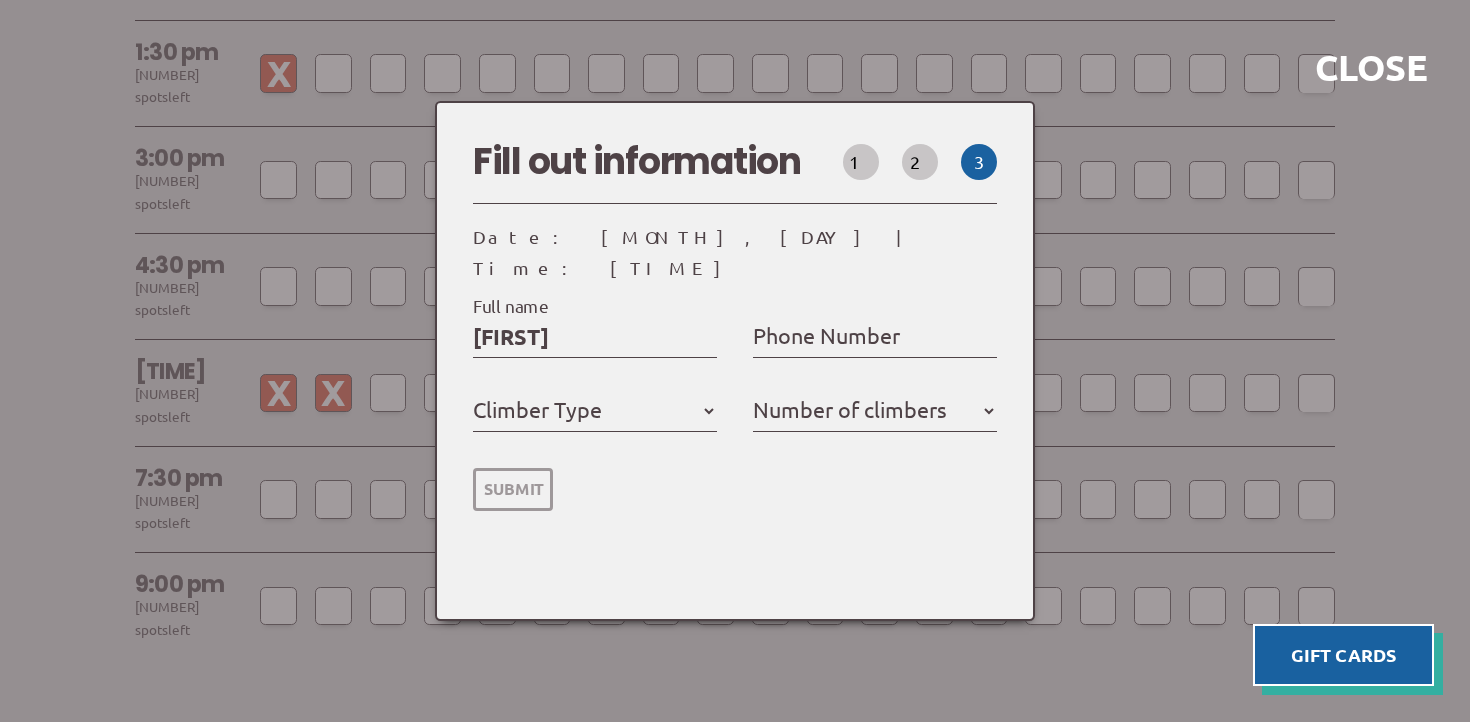 click on "Phone Number" at bounding box center (826, 335) 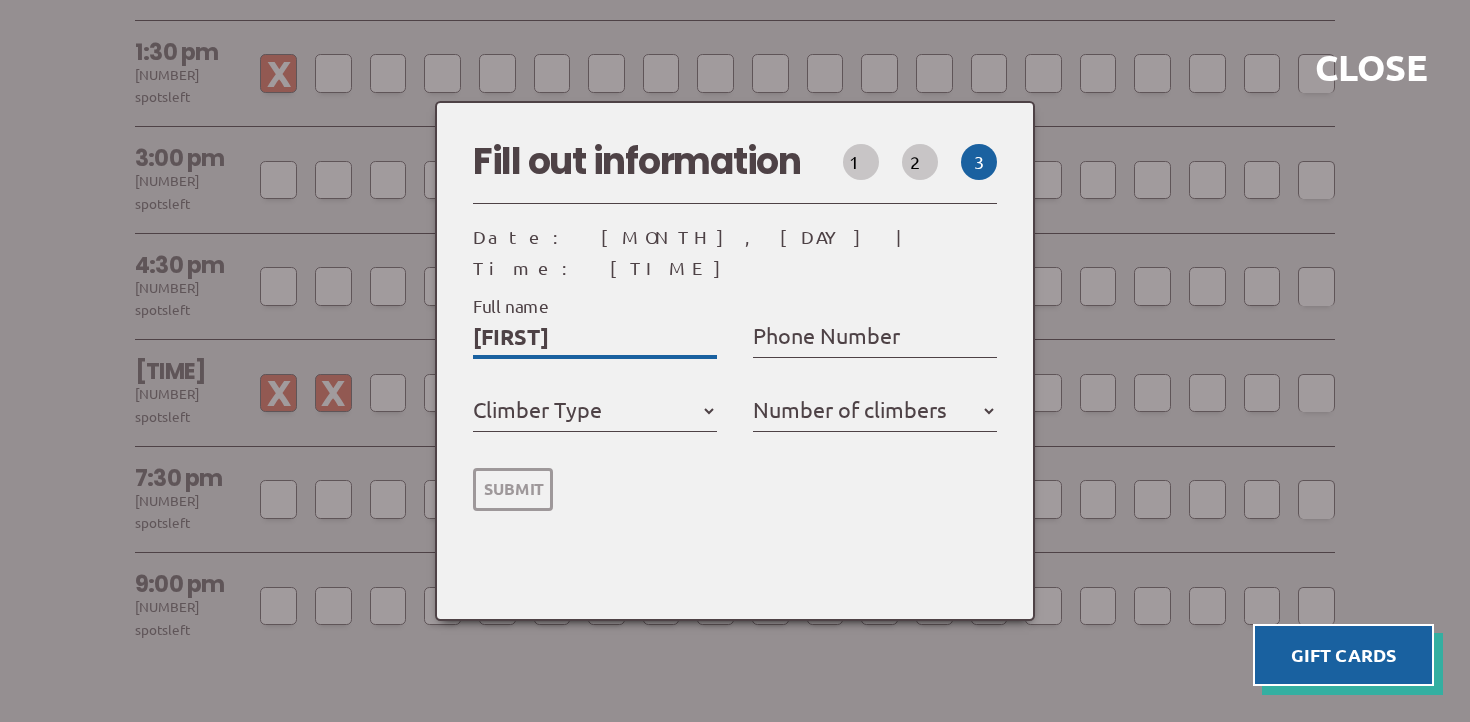 click on "[FIRST]" at bounding box center [595, 337] 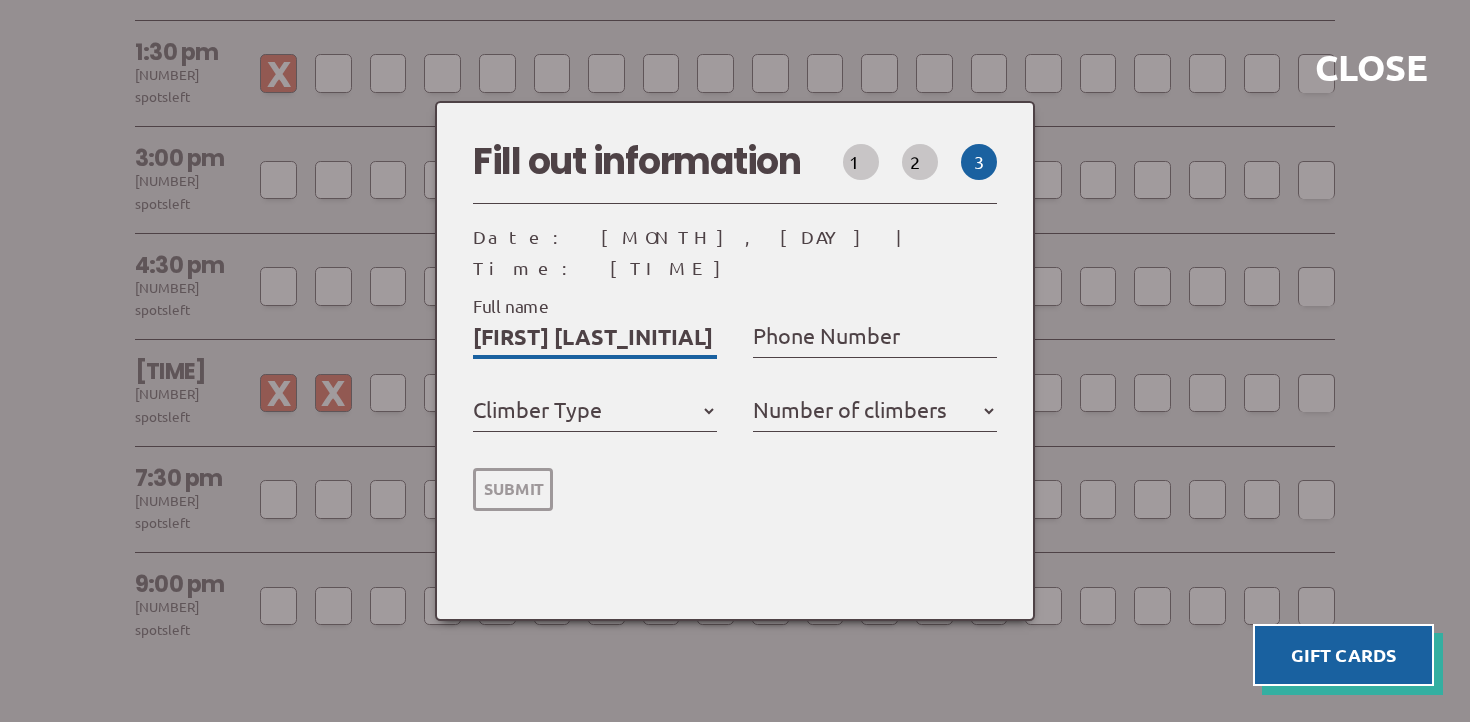 select 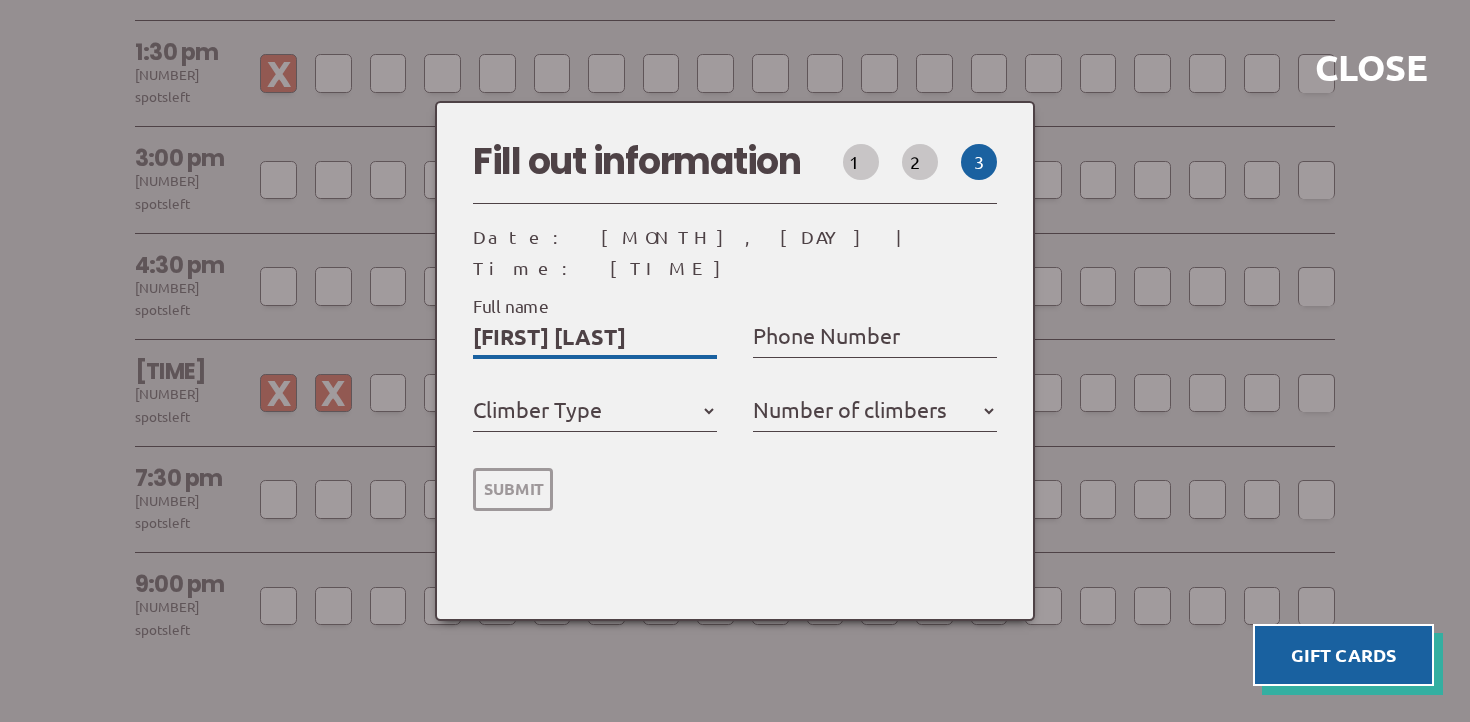 type on "[FIRST] [LAST]" 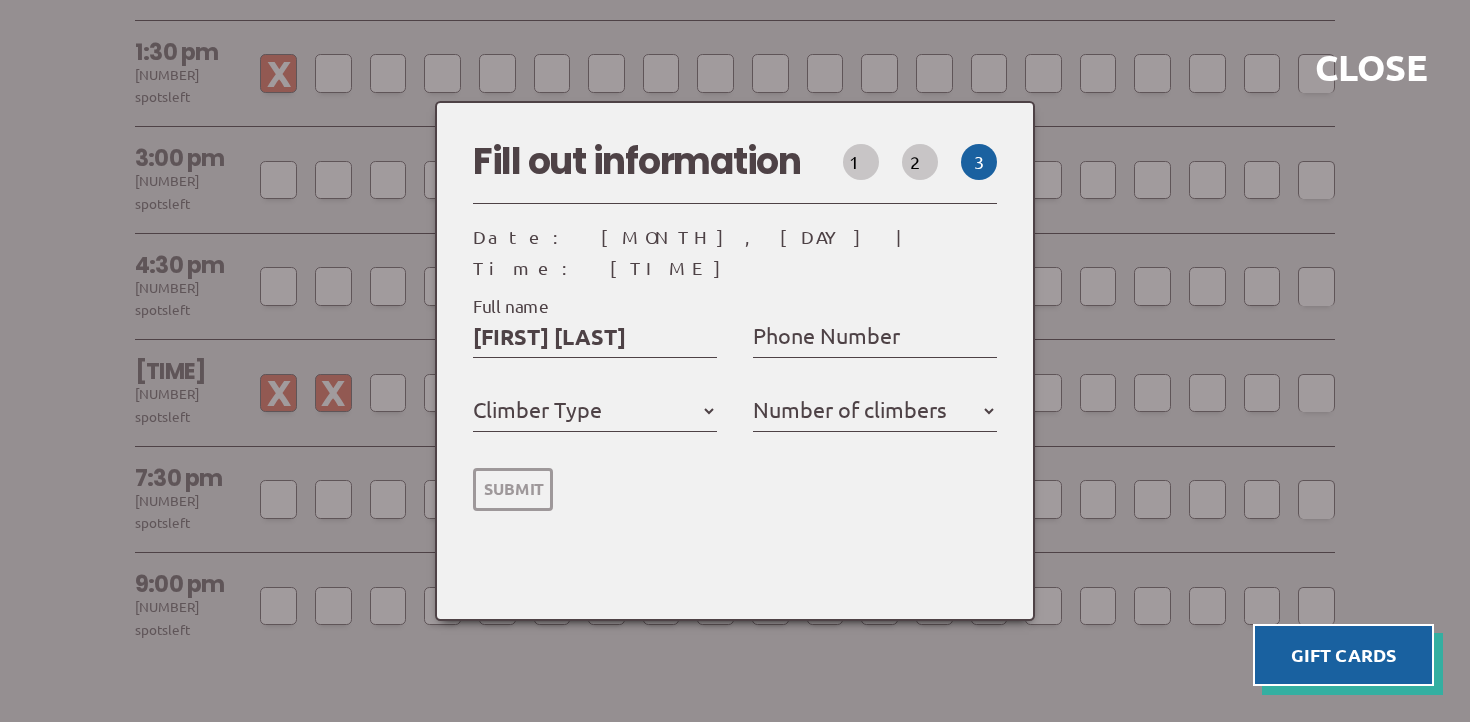 click on "Phone Number" at bounding box center [826, 335] 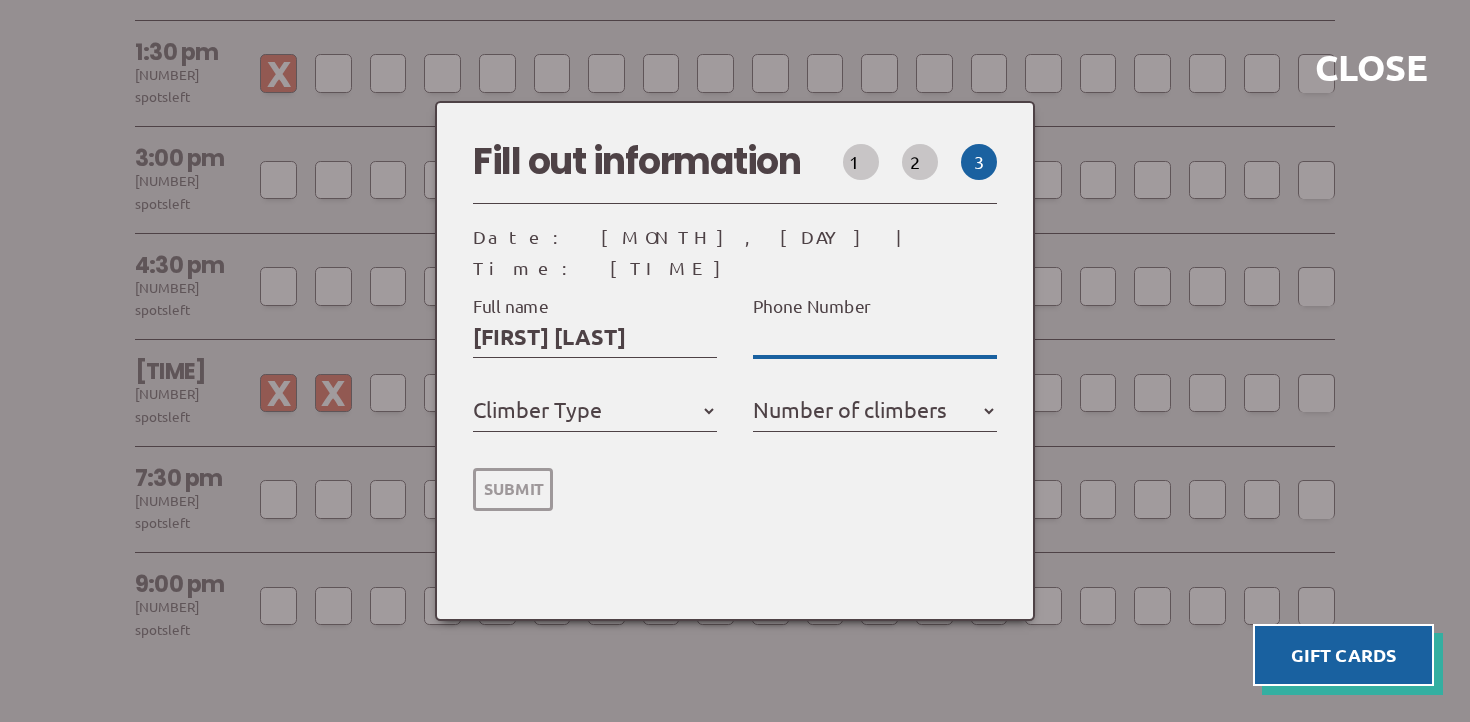 click on "Phone Number" at bounding box center [875, 337] 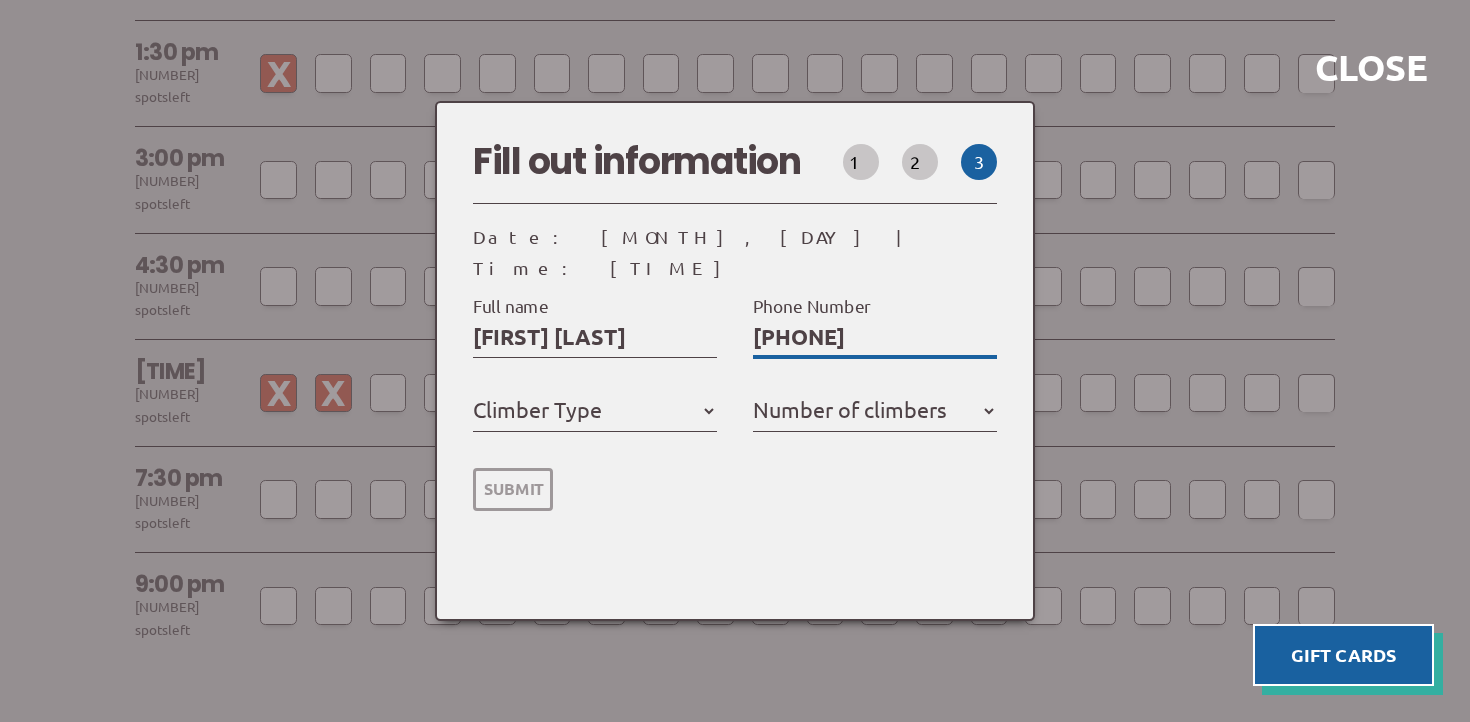 select 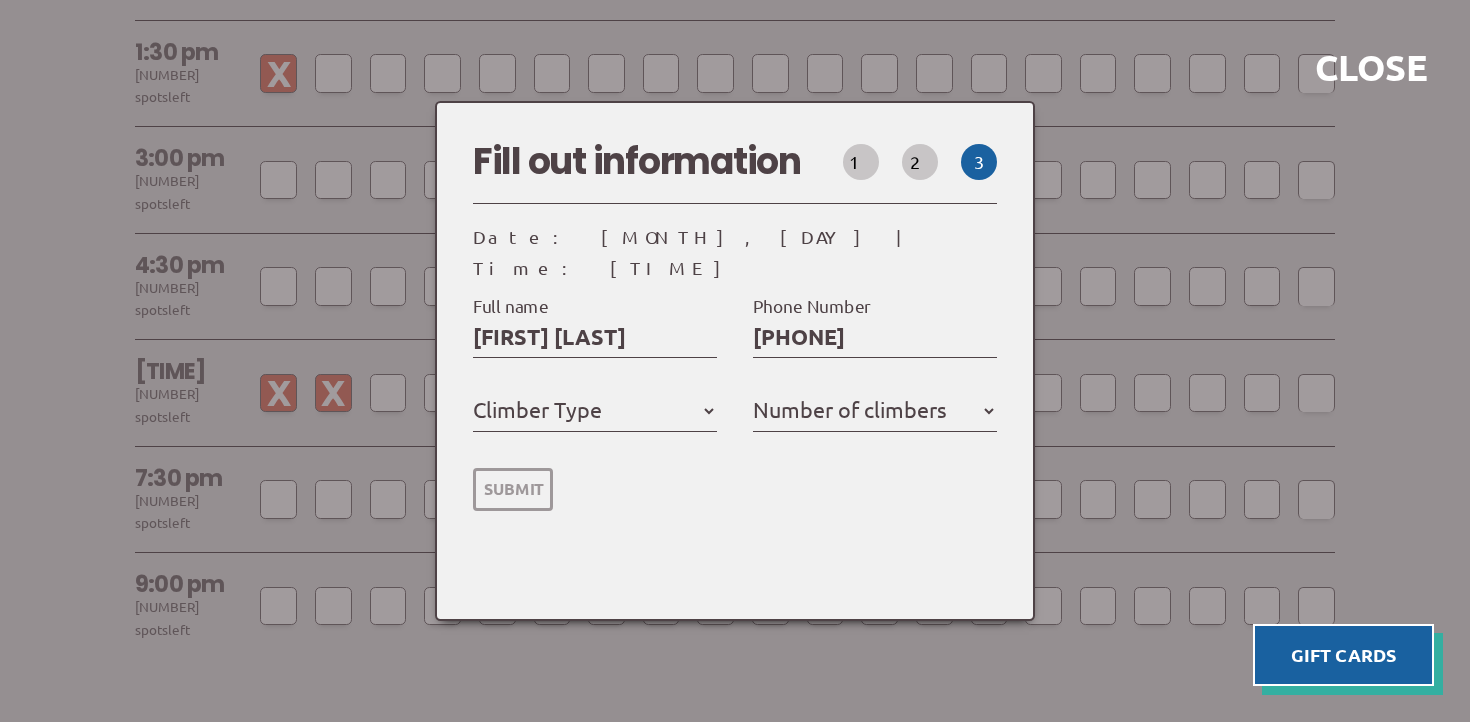click on "Climber Type" at bounding box center [537, 409] 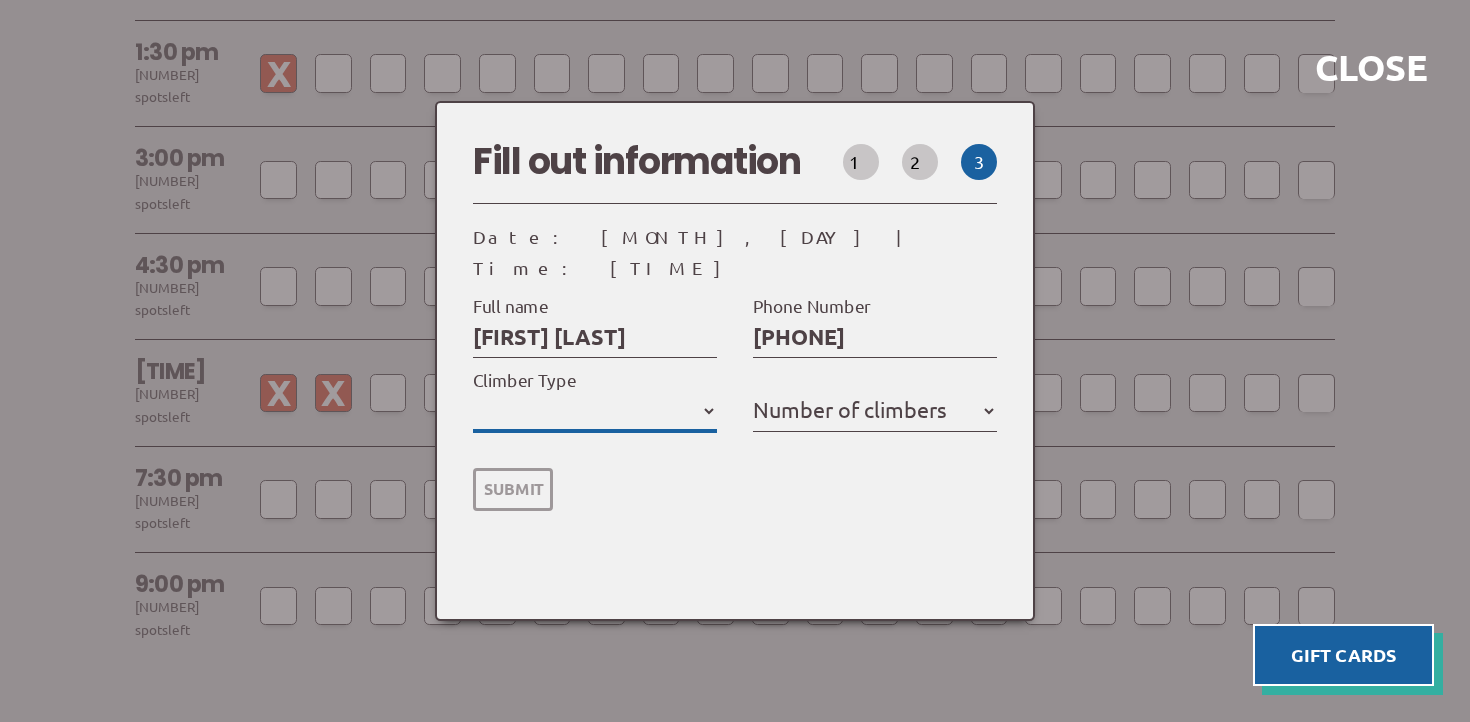 click on "Member   Day Climber   First Time Climber" at bounding box center [595, 411] 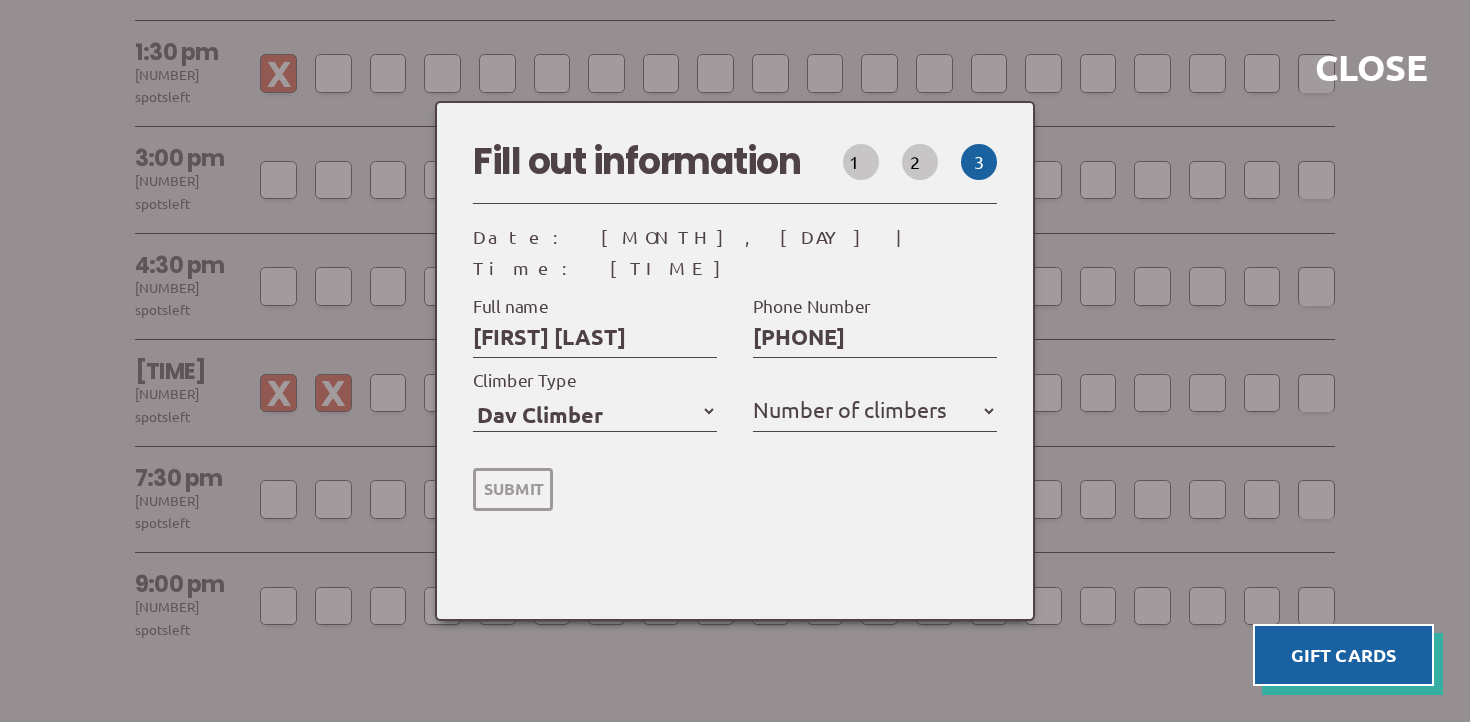 click on "[FIRST] [LAST]   Full name   First & last name please     [PHONE]   Phone Number   Enter a real number     Member   Day Climber   First Time Climber   Climber Type   Select an option     1 2 3 4 5   Number of climbers   Select an option   Submit" at bounding box center [735, 399] 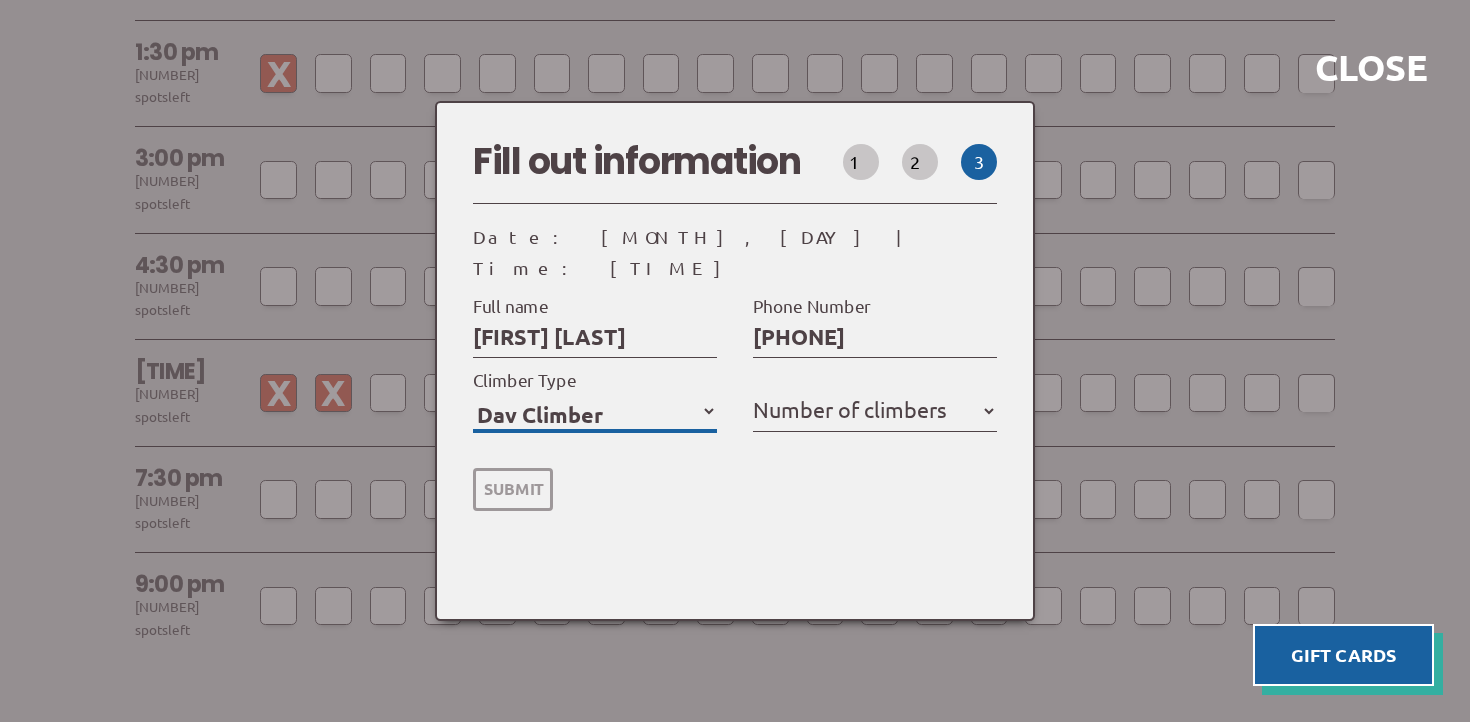 click on "Member   Day Climber   First Time Climber" at bounding box center (595, 411) 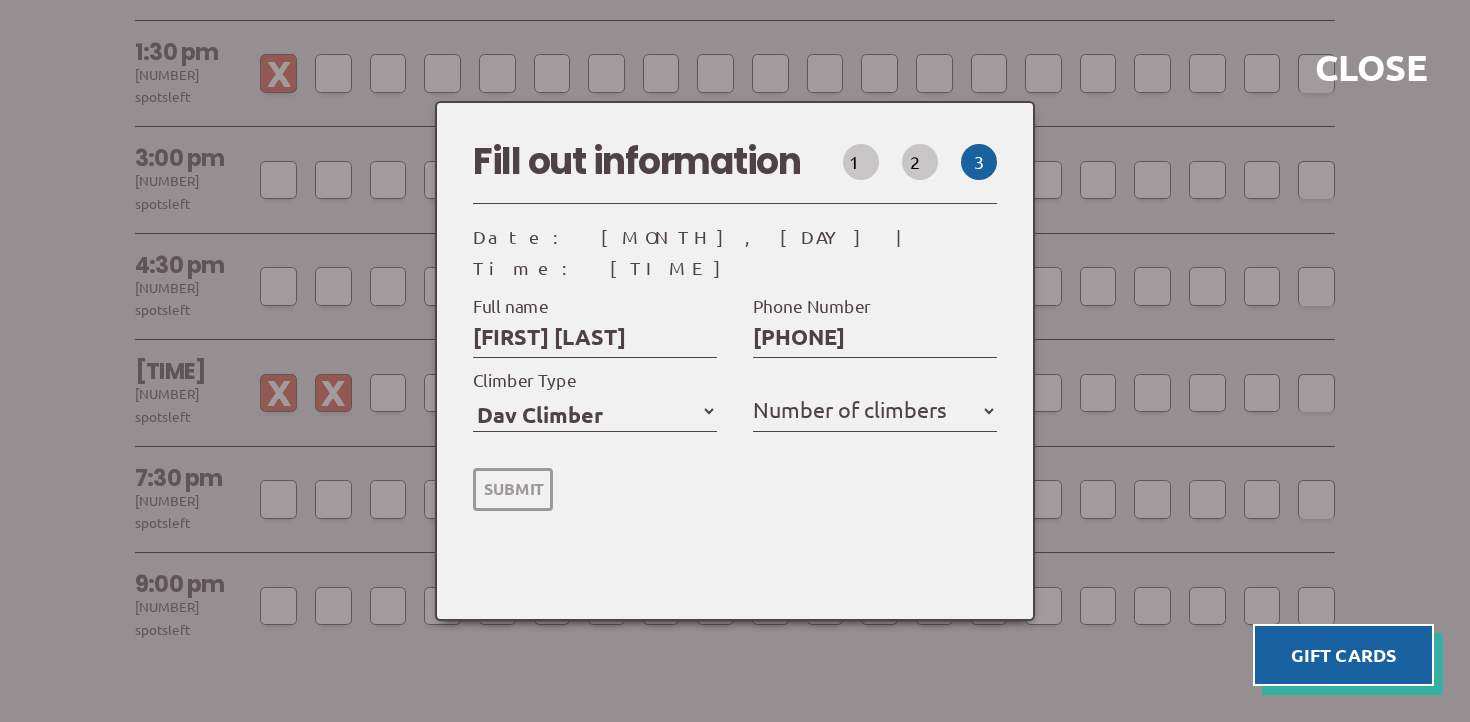 click on "Number of climbers" at bounding box center (850, 409) 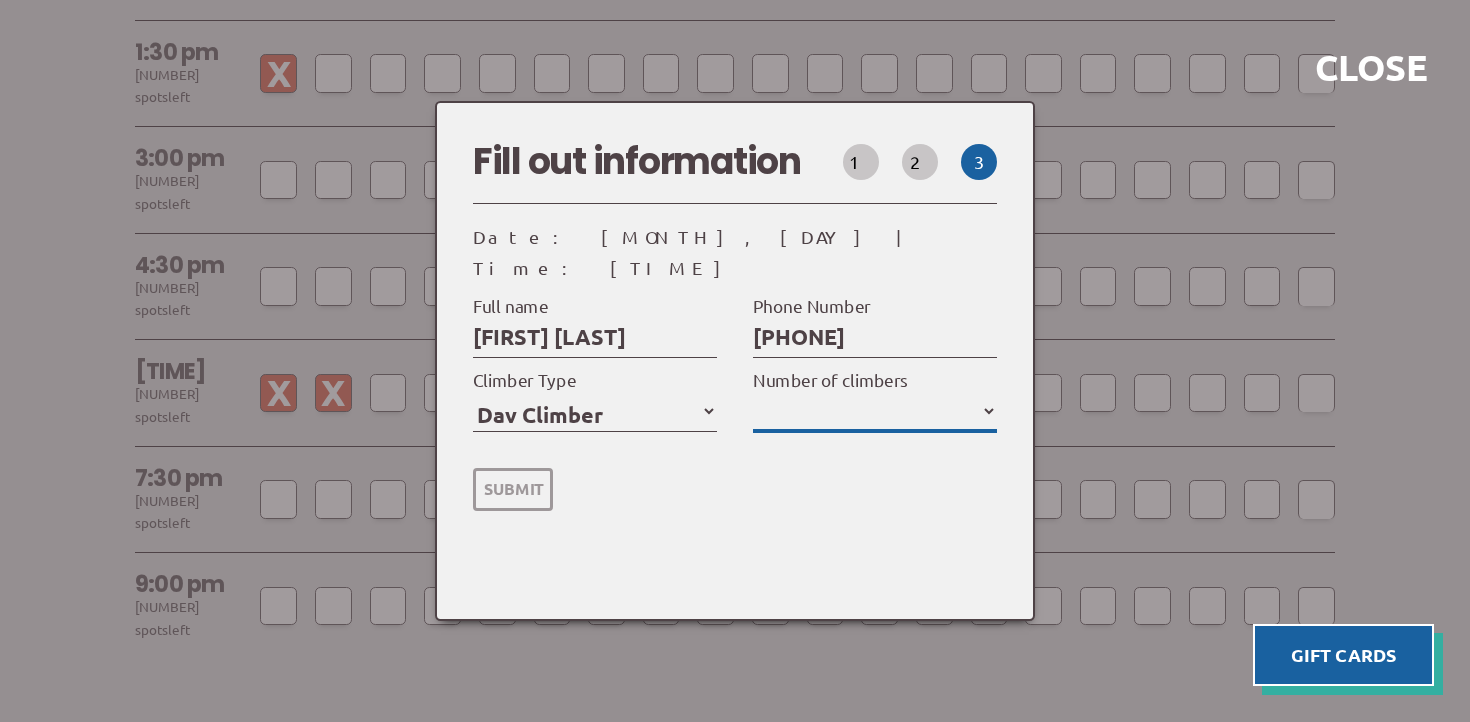 click on "1 2 3 4 5" at bounding box center (875, 411) 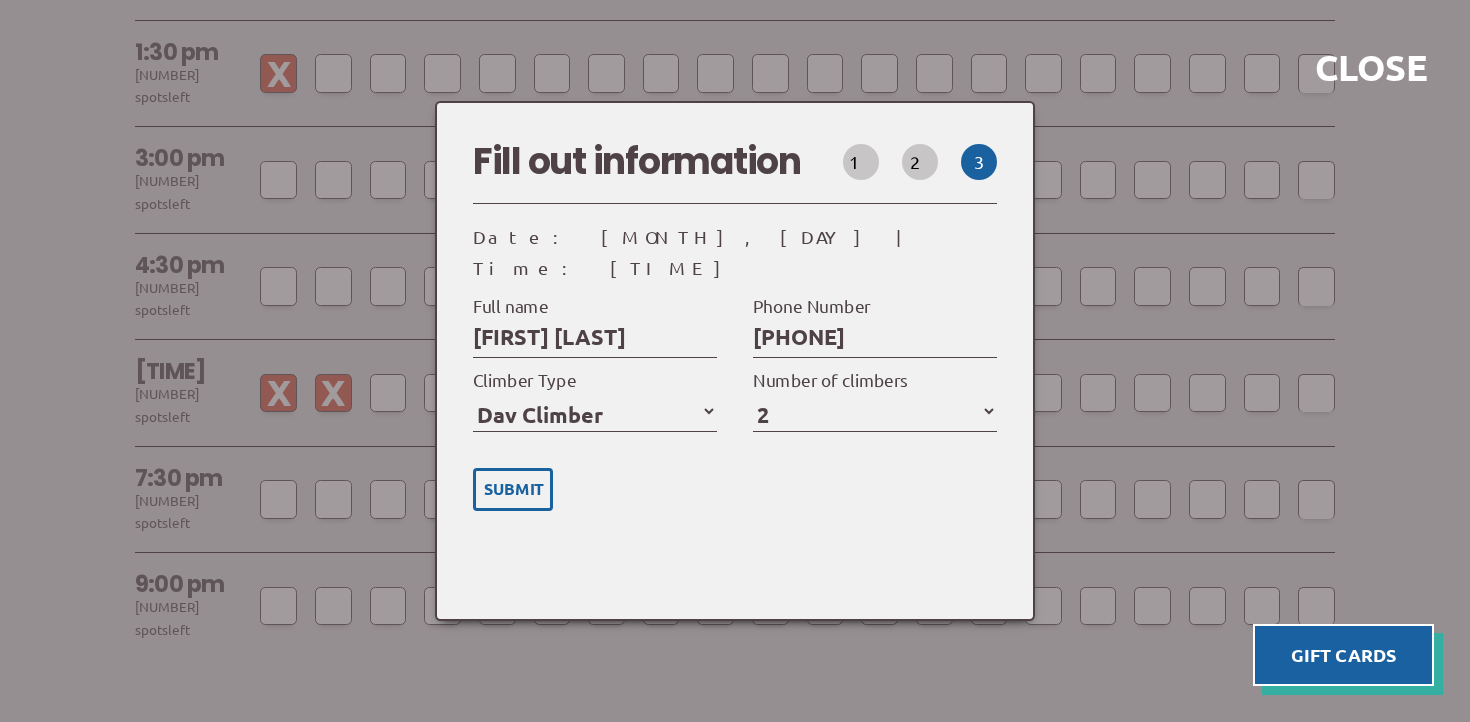 click on "Submit" at bounding box center [513, 489] 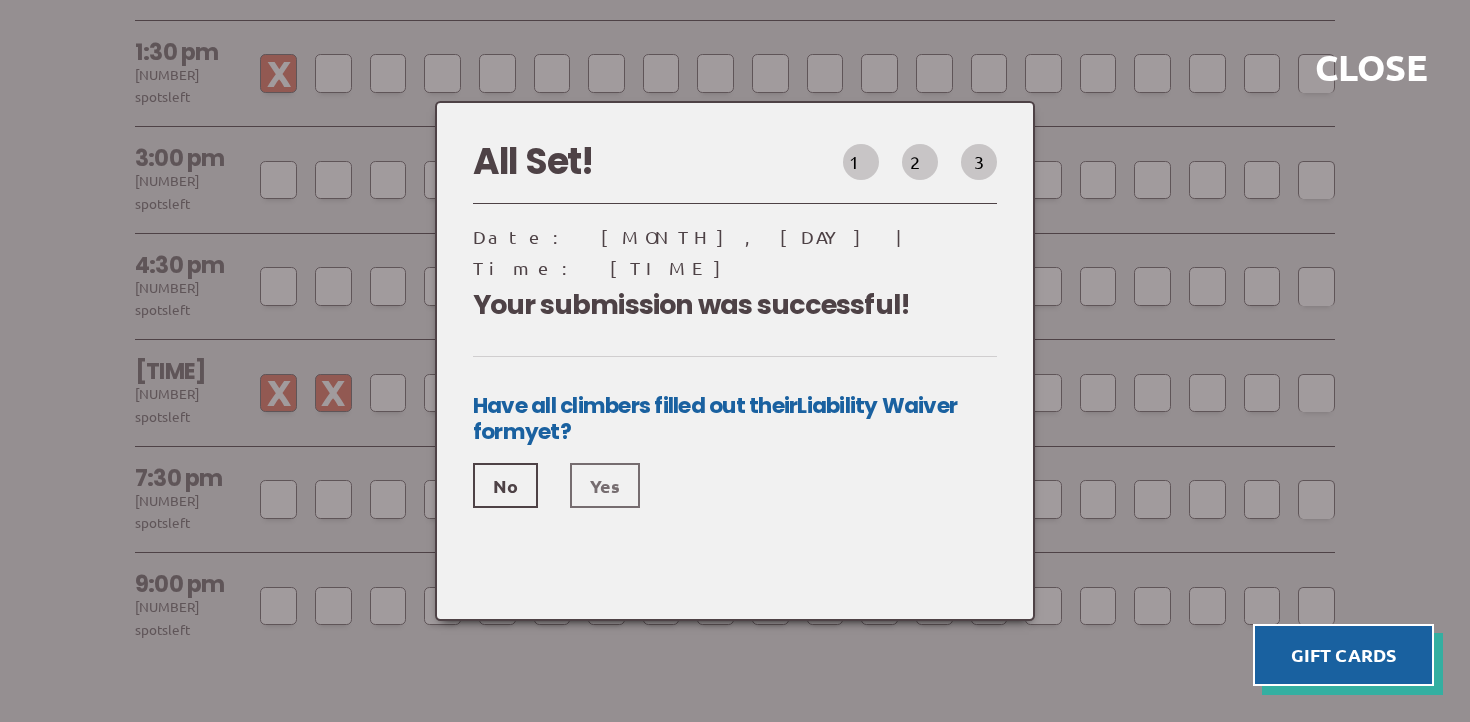 click on "Yes" at bounding box center (605, 485) 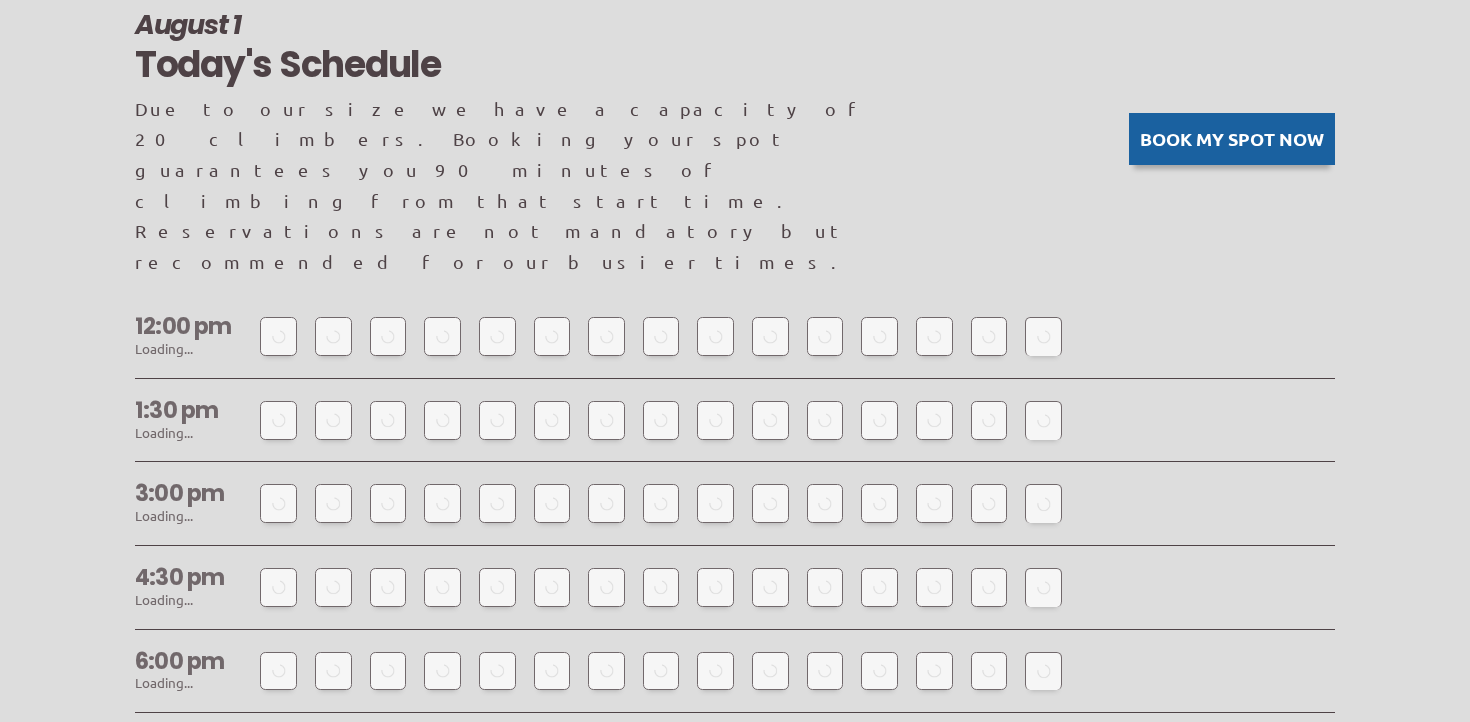 scroll, scrollTop: 1620, scrollLeft: 0, axis: vertical 